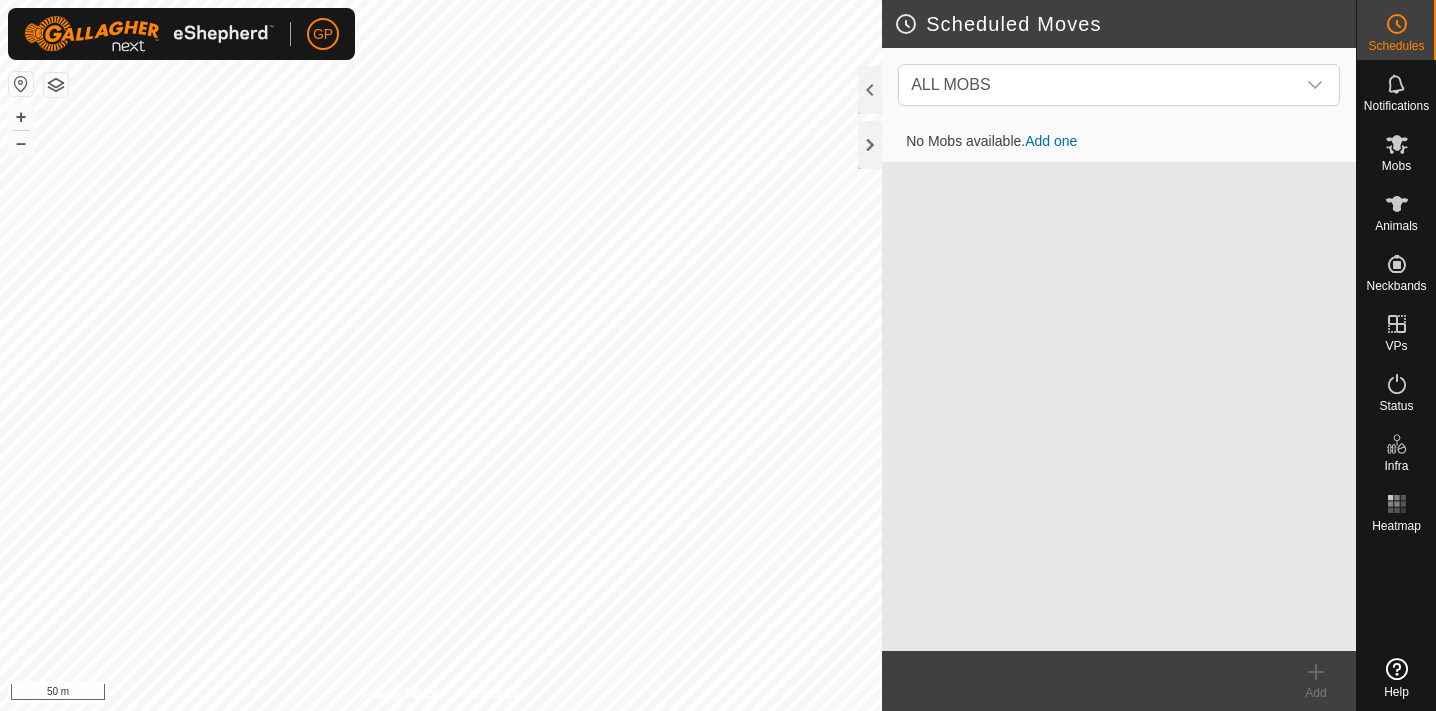 click 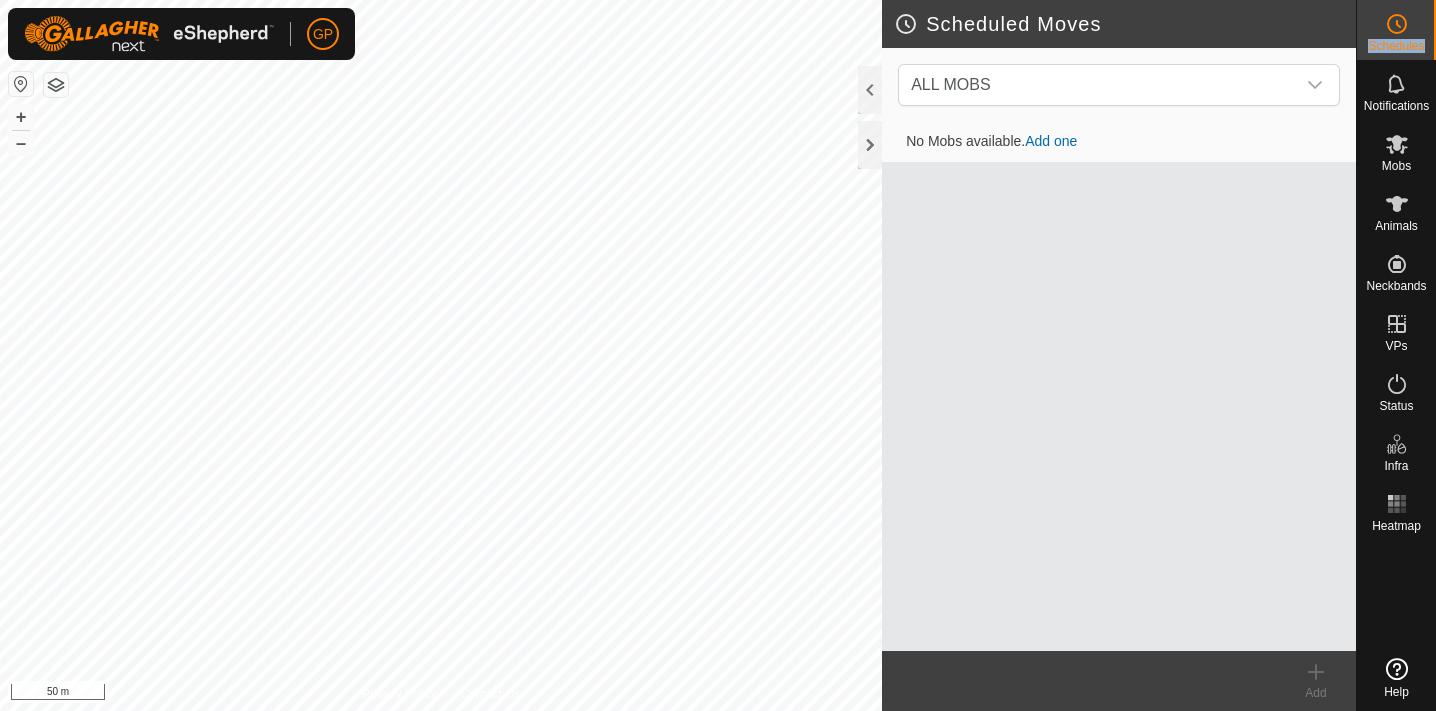 scroll, scrollTop: 0, scrollLeft: 0, axis: both 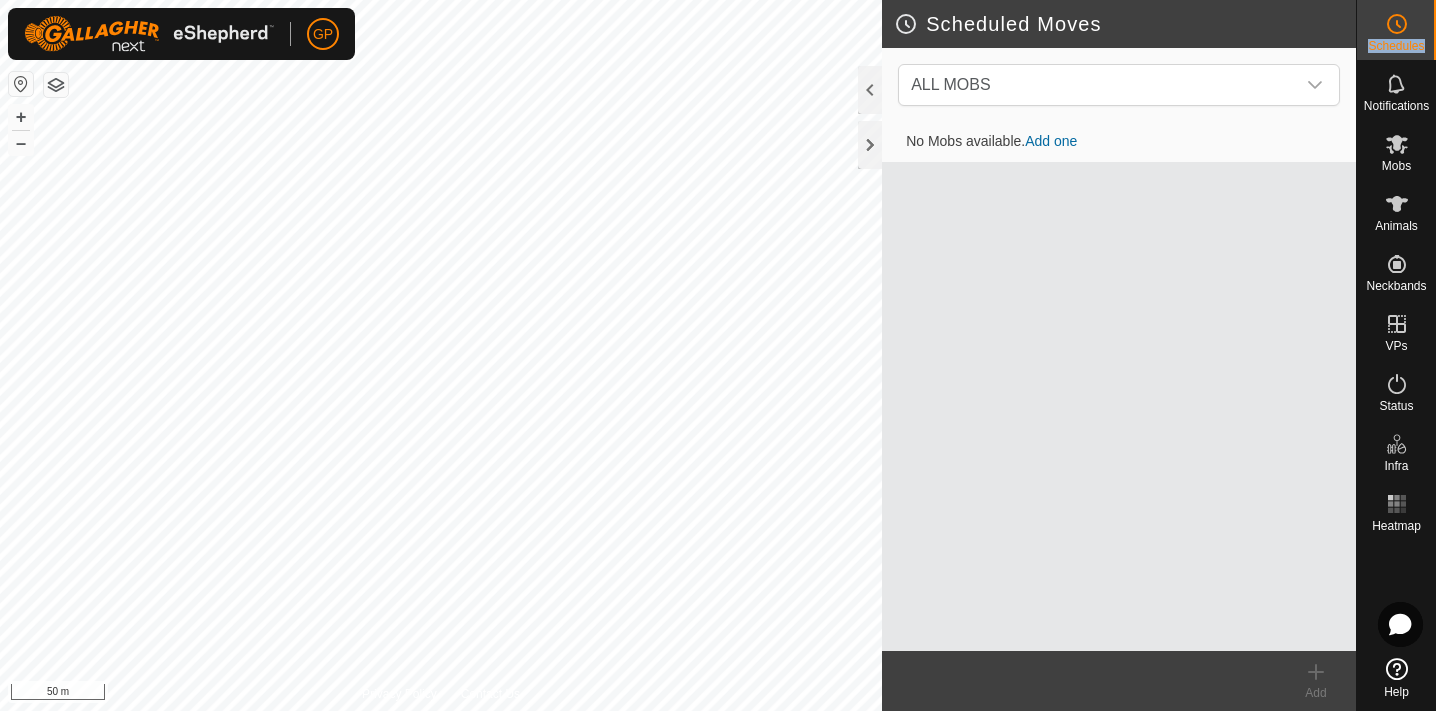 click on "Add one" at bounding box center (1051, 141) 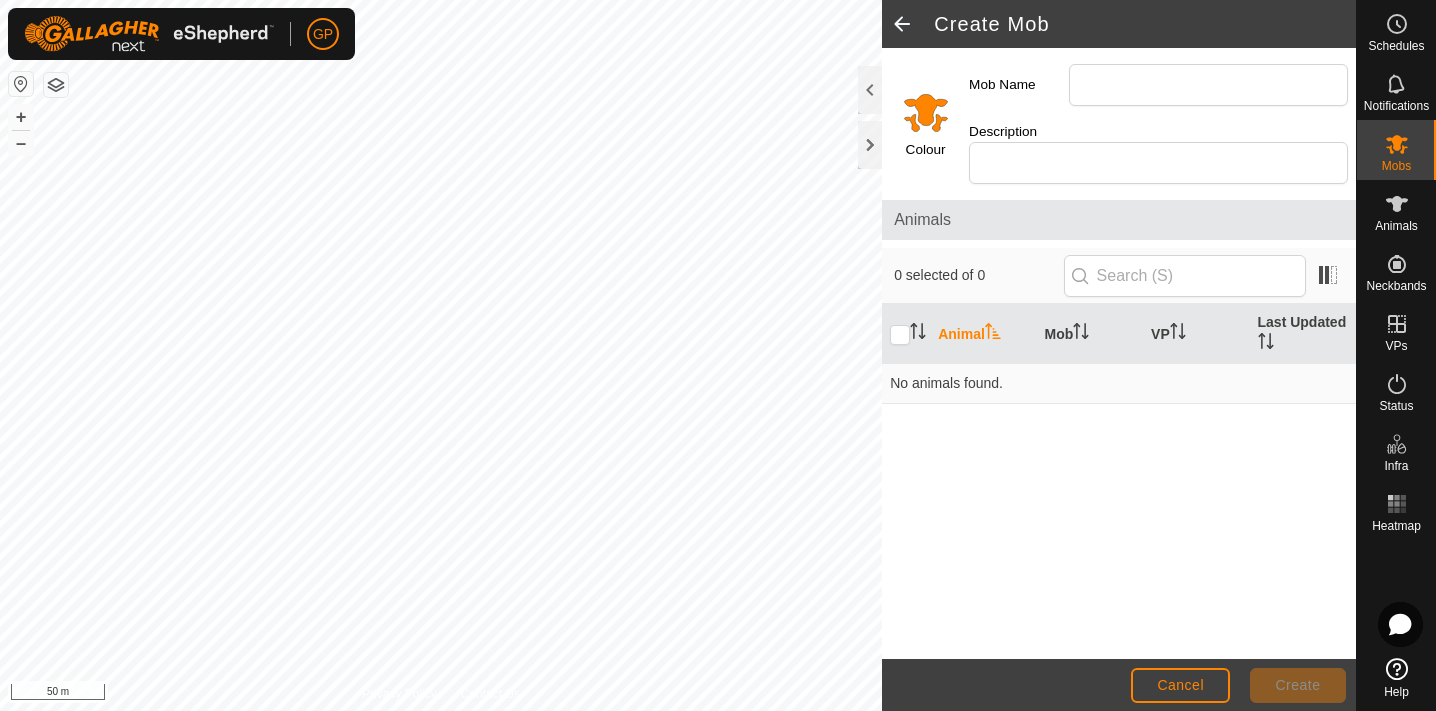 click 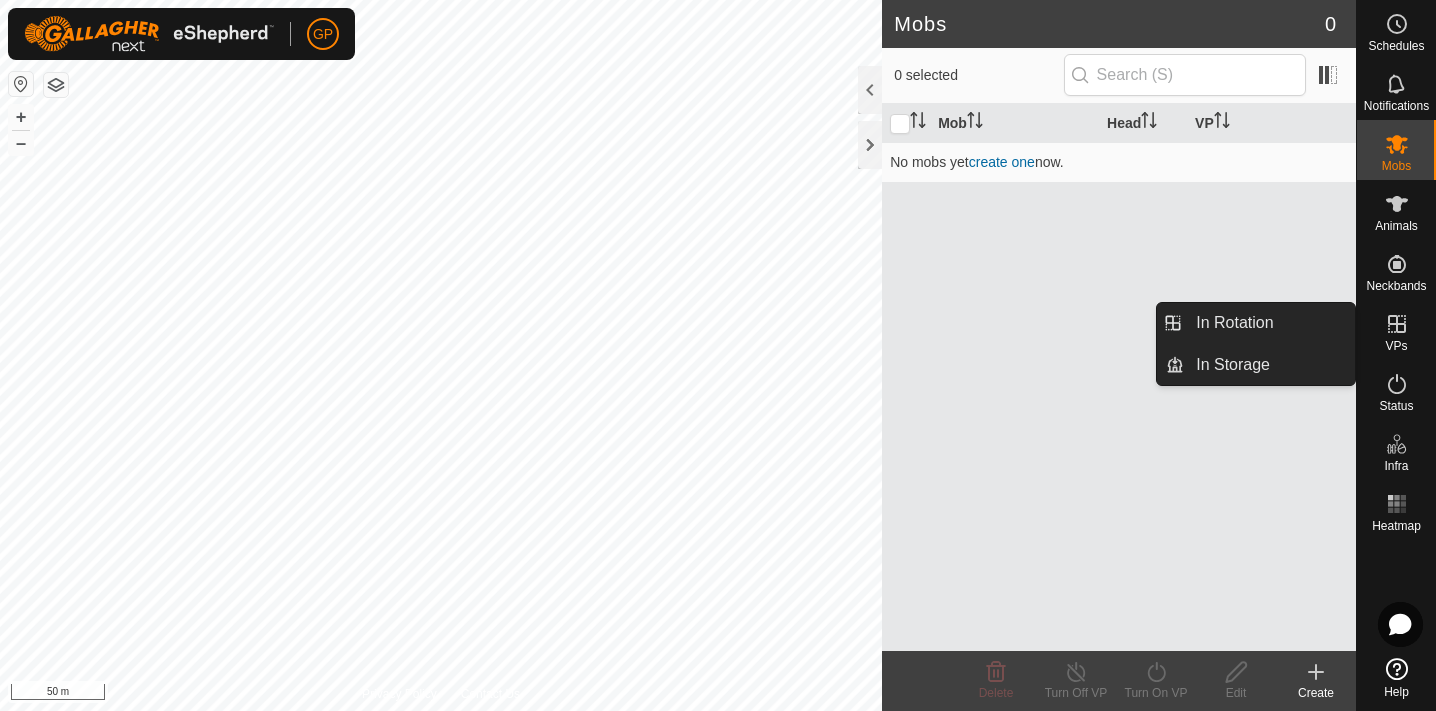 click 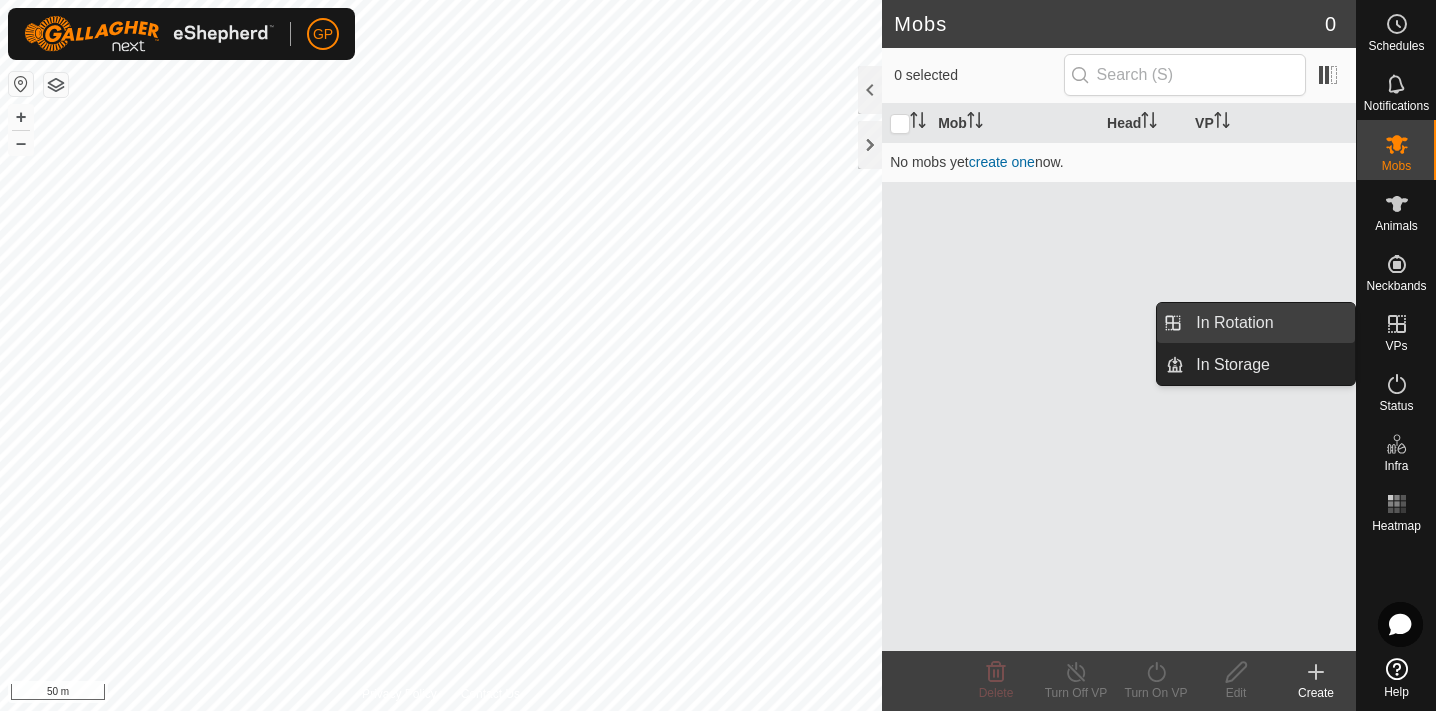 click on "In Rotation" at bounding box center [1269, 323] 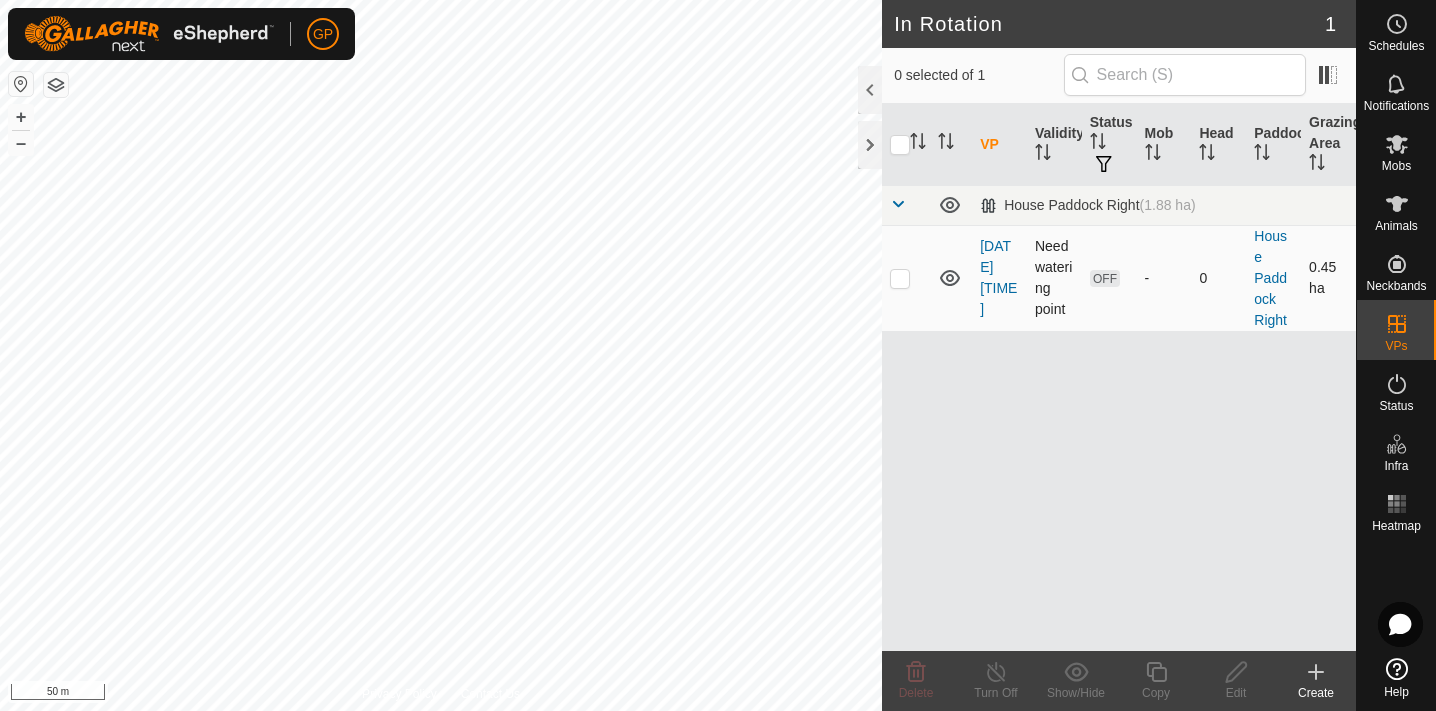 checkbox on "true" 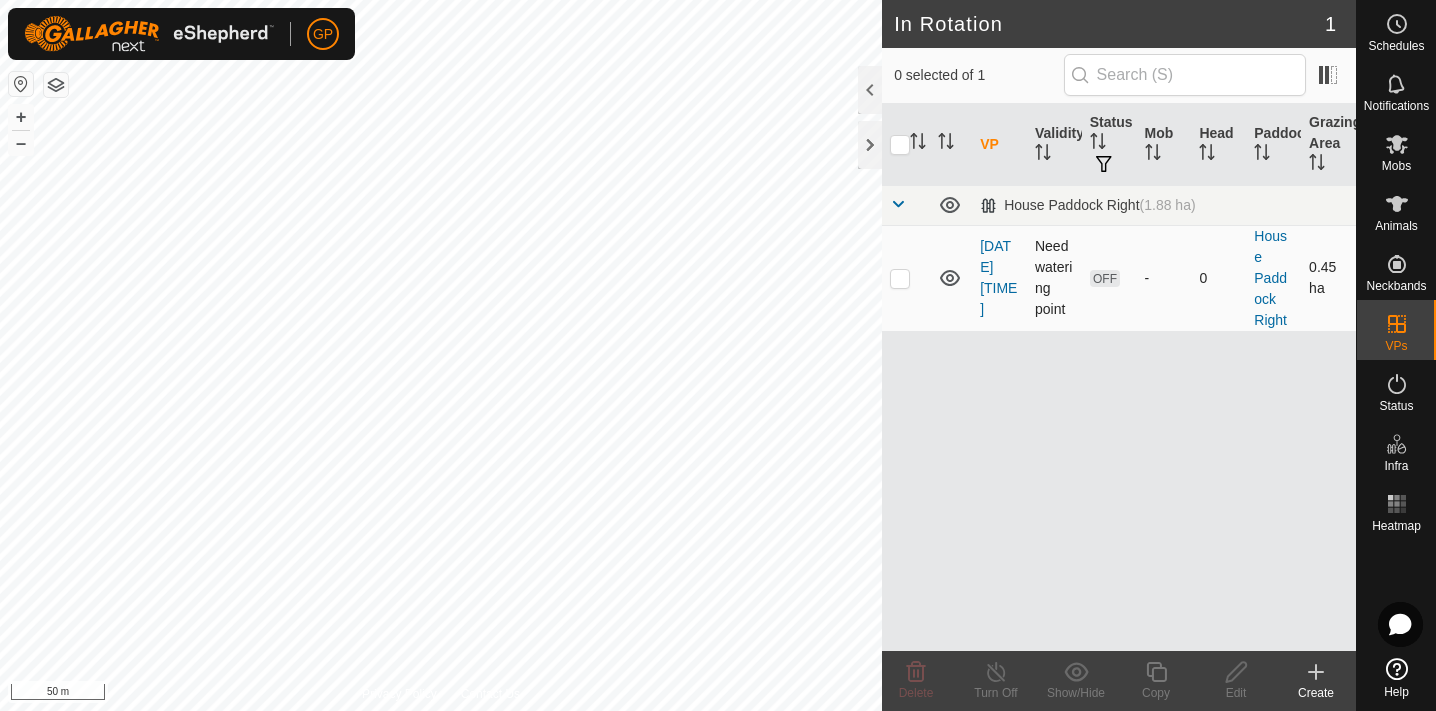 checkbox on "true" 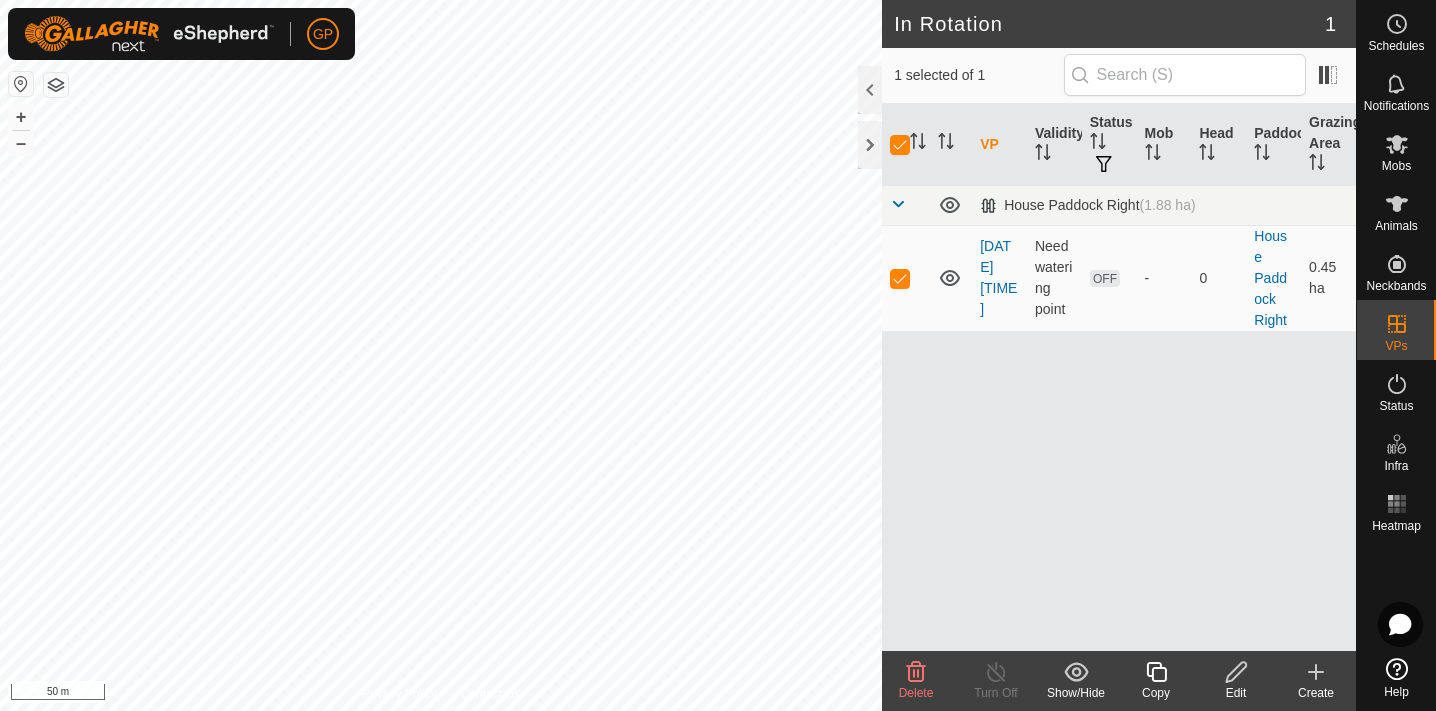 click on "Create" 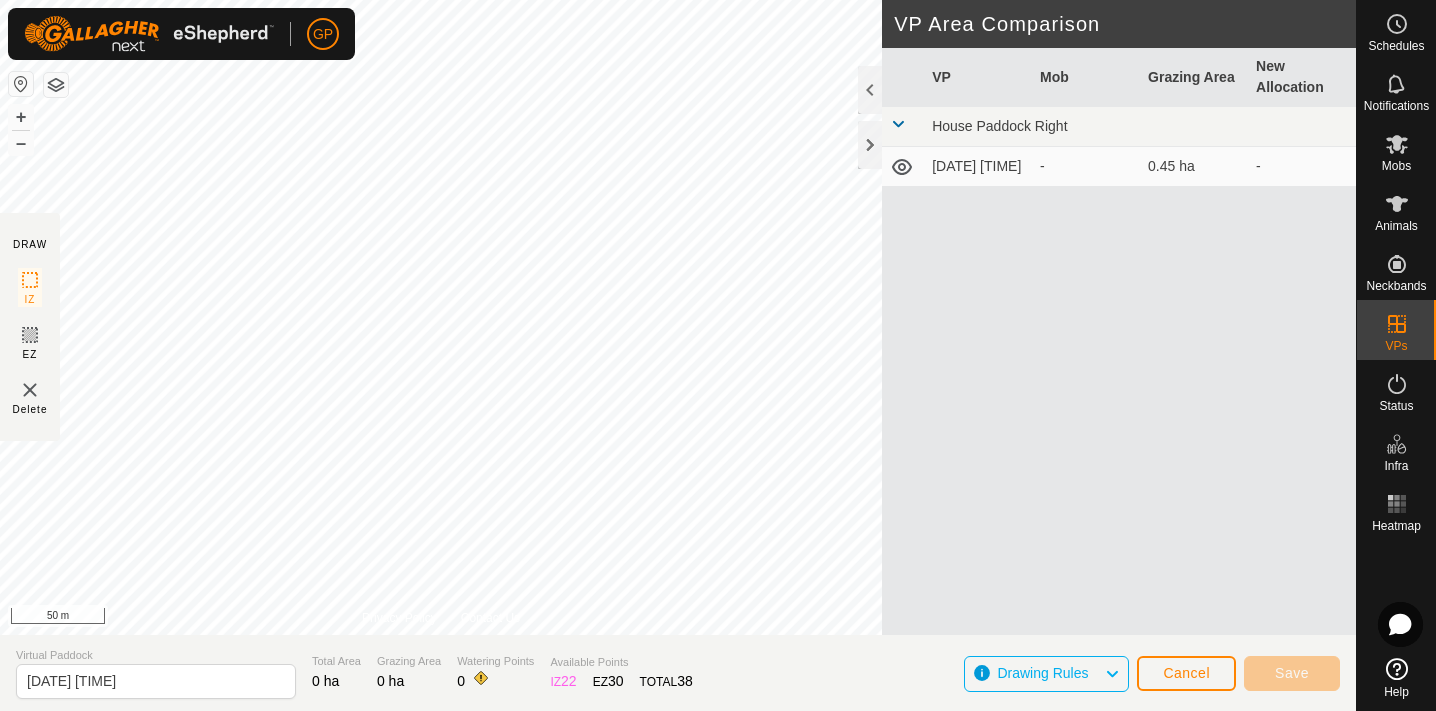 click on "Cancel" 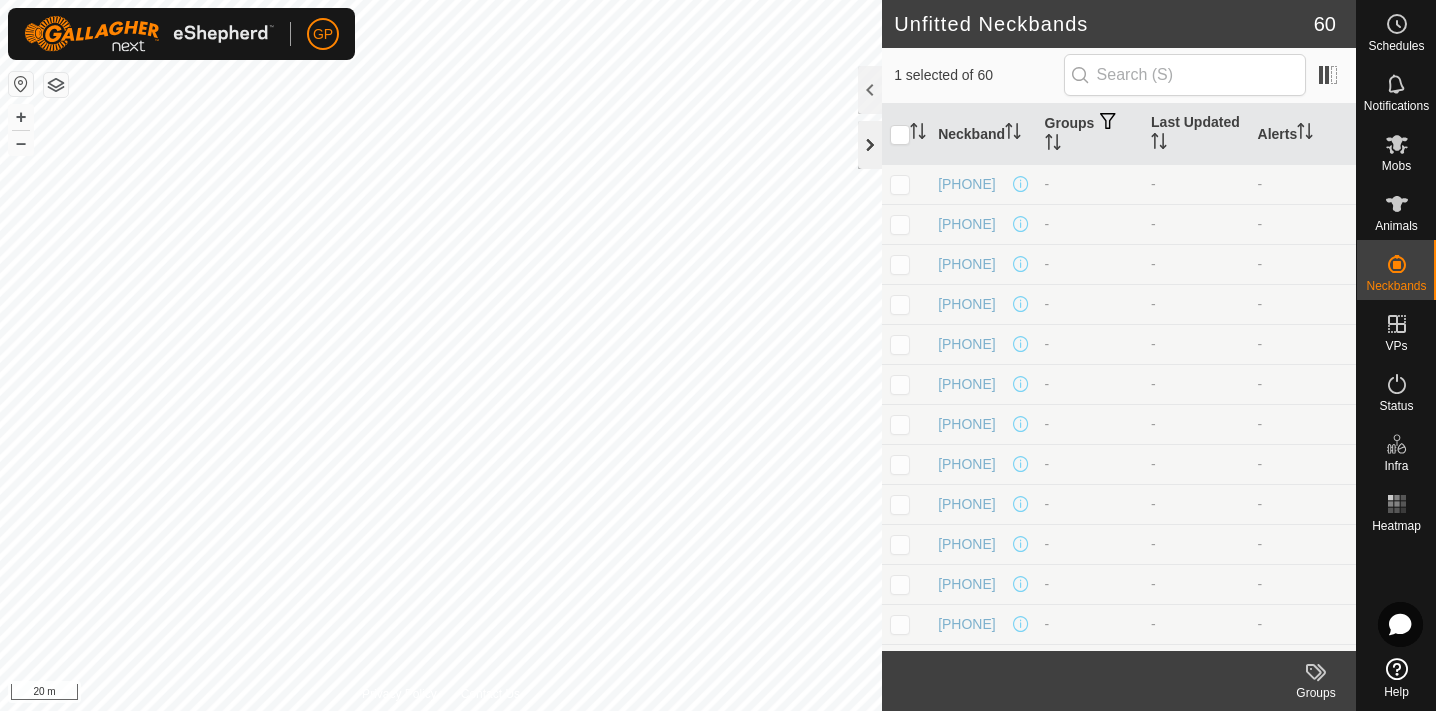 click 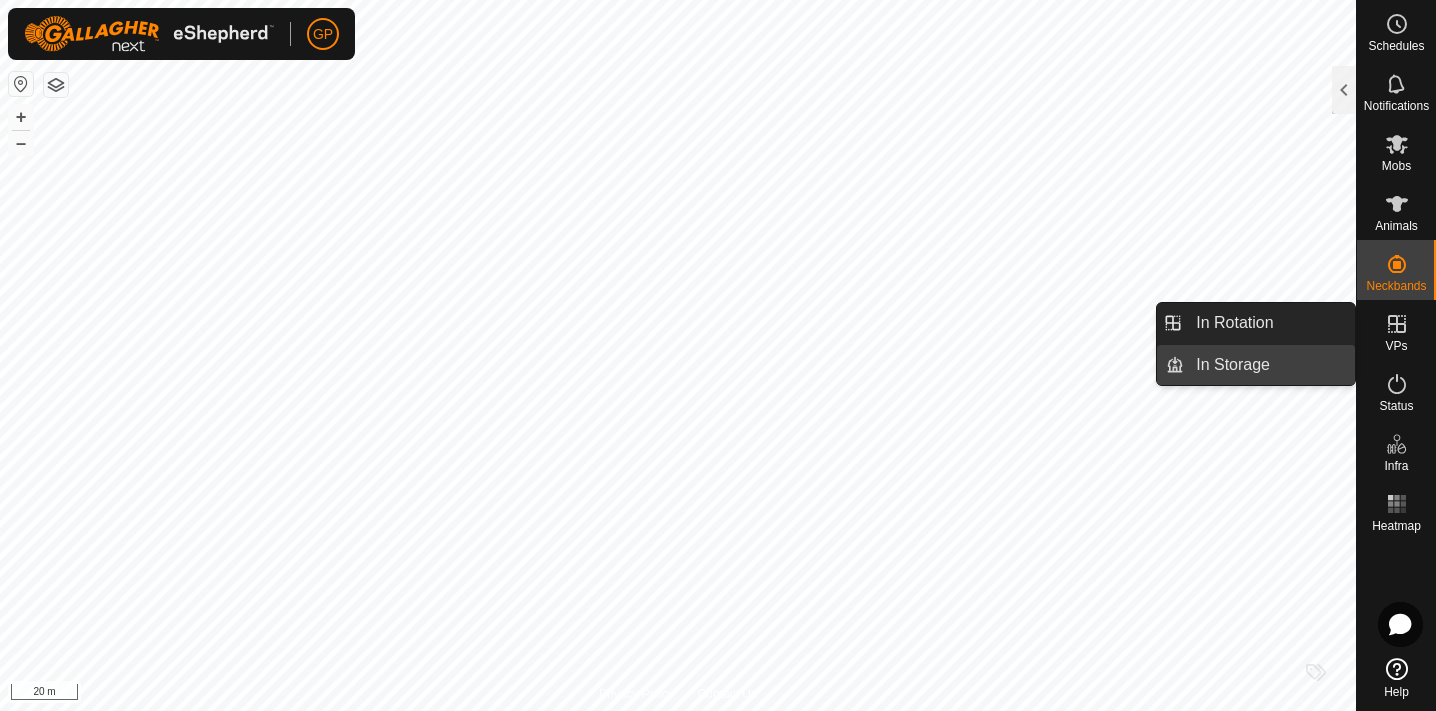 click on "In Storage" at bounding box center (1269, 365) 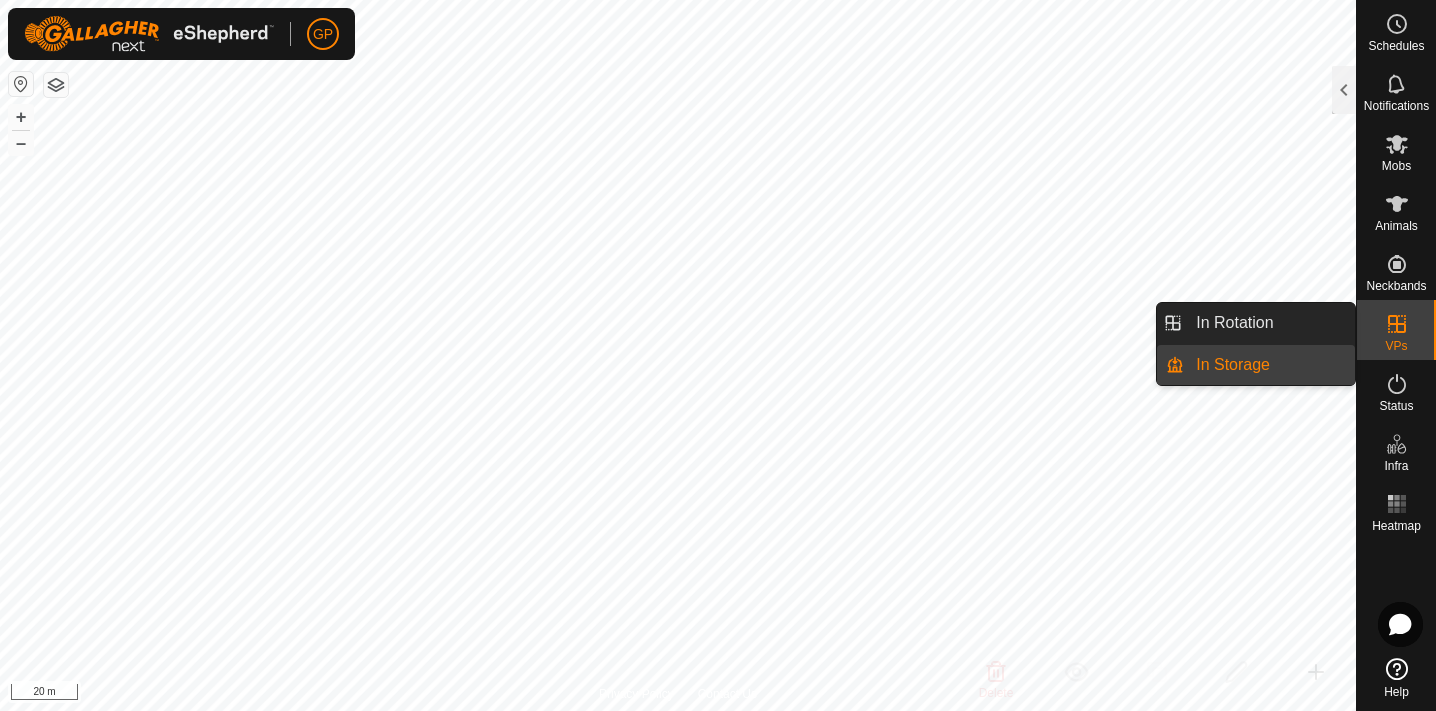 click on "In Storage" at bounding box center (1269, 365) 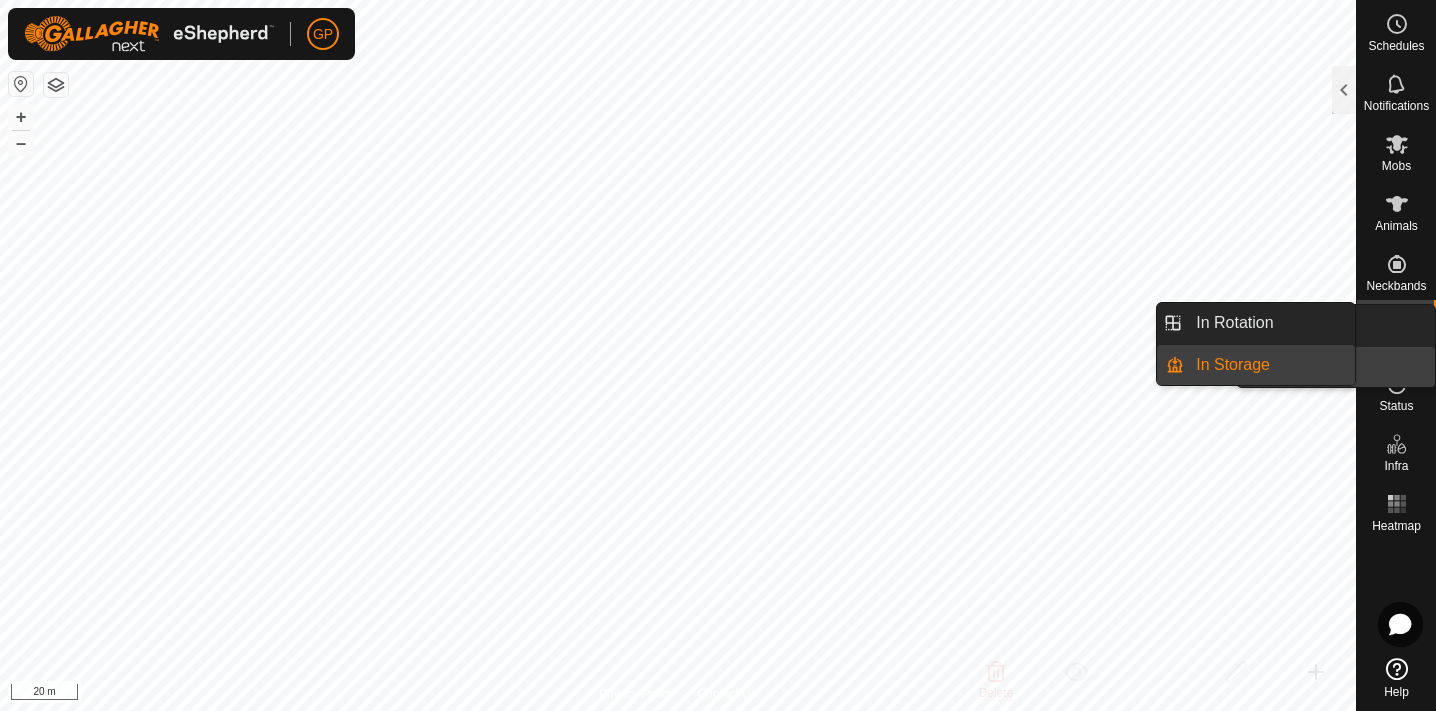 click on "VPs" at bounding box center (1396, 346) 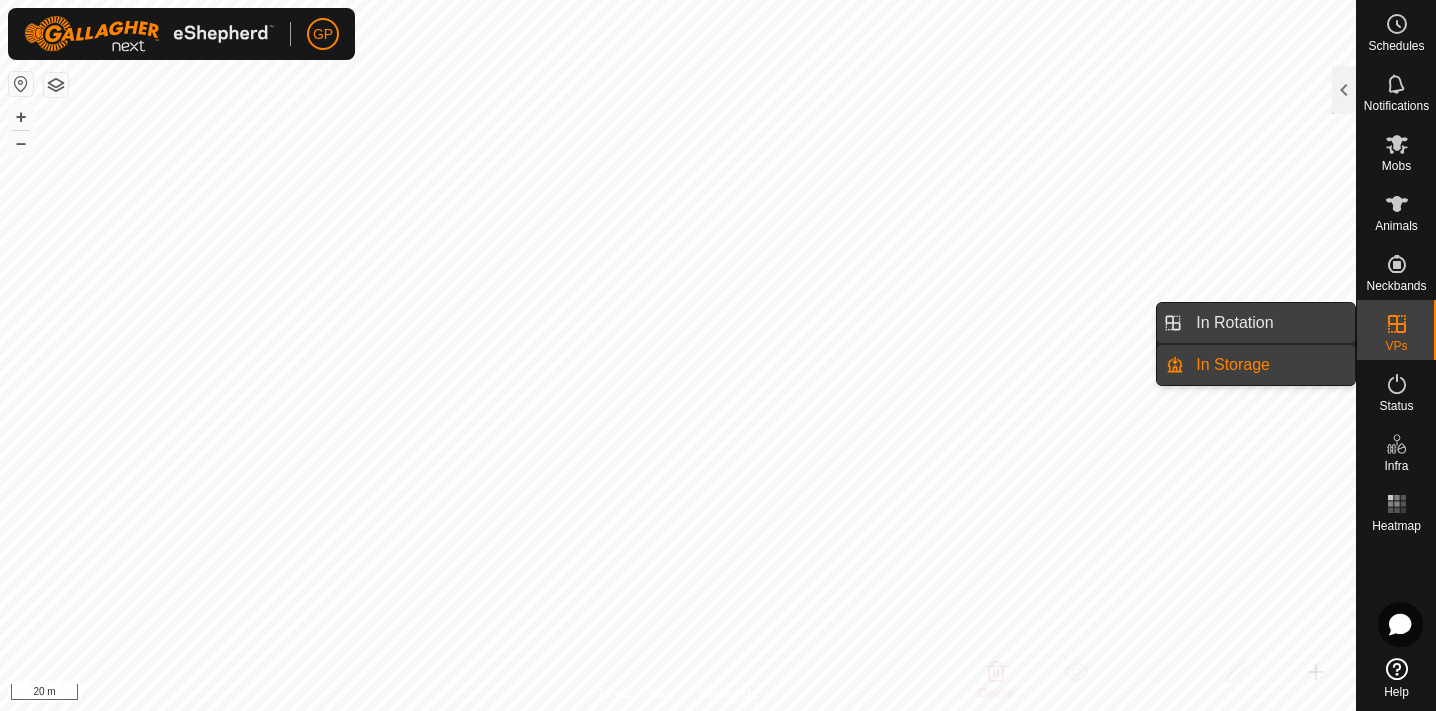 click on "In Rotation" at bounding box center [1269, 323] 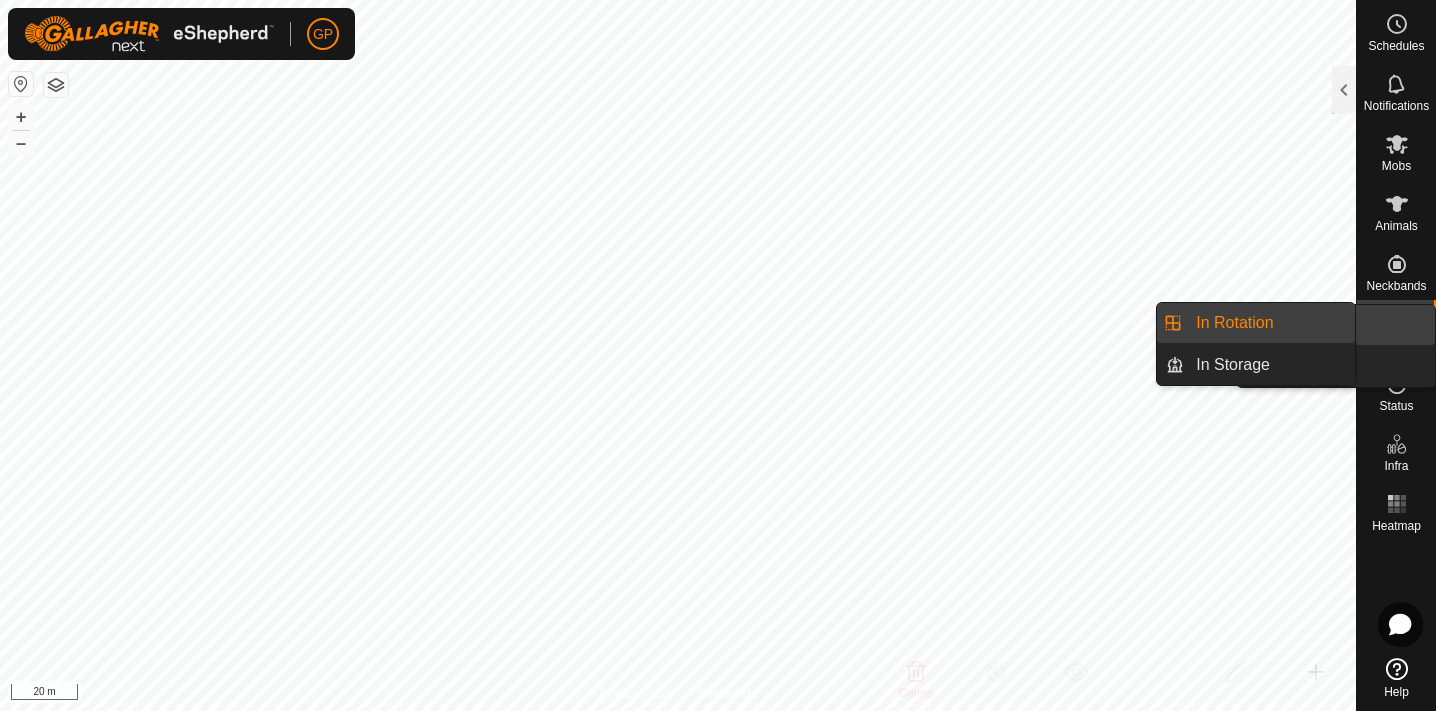 click on "VPs" at bounding box center [1396, 330] 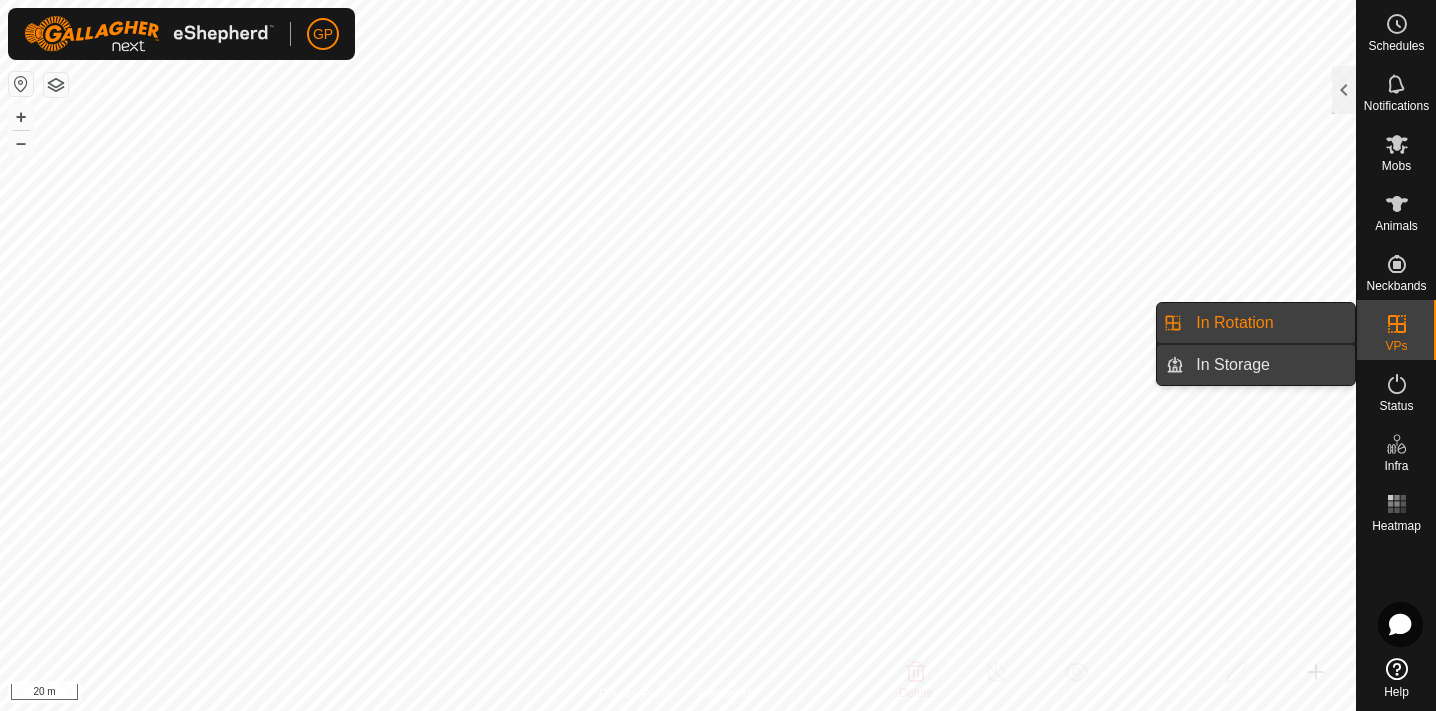 click on "In Storage" at bounding box center [1269, 365] 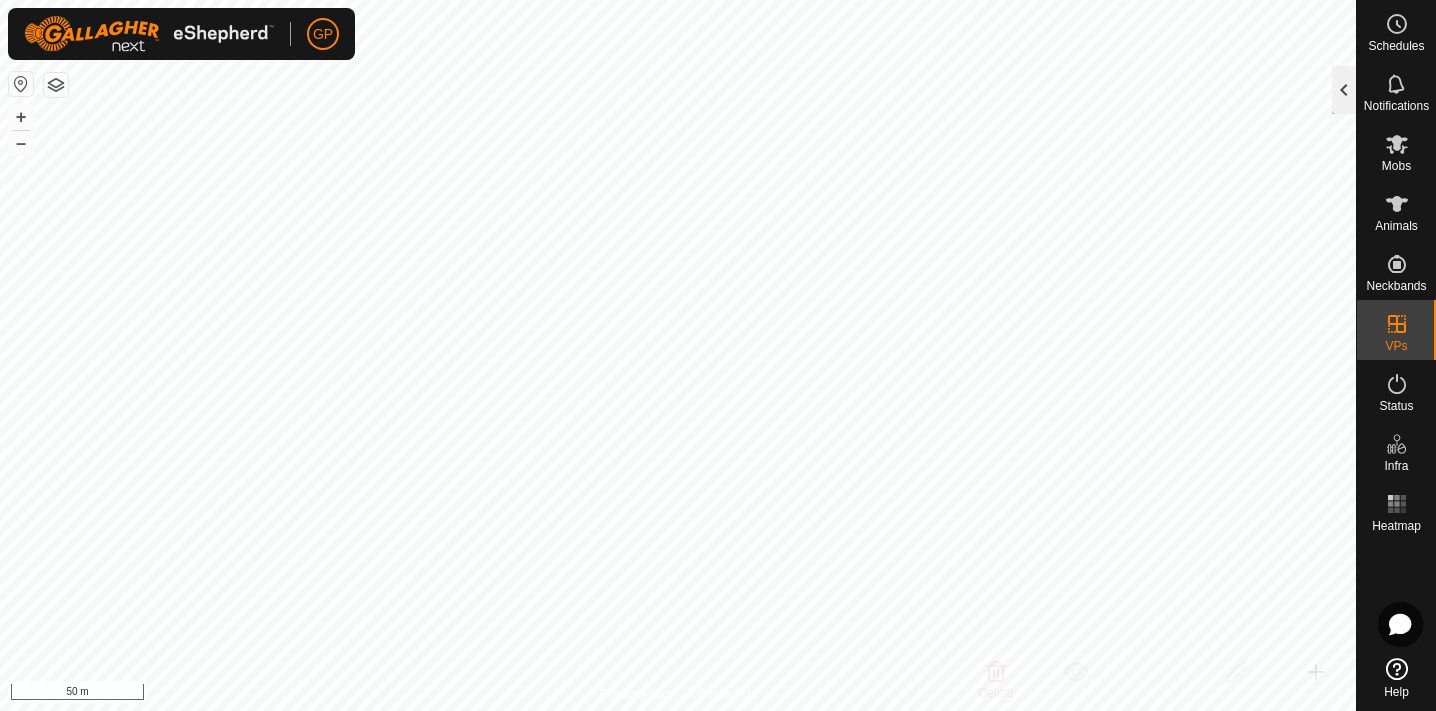 click 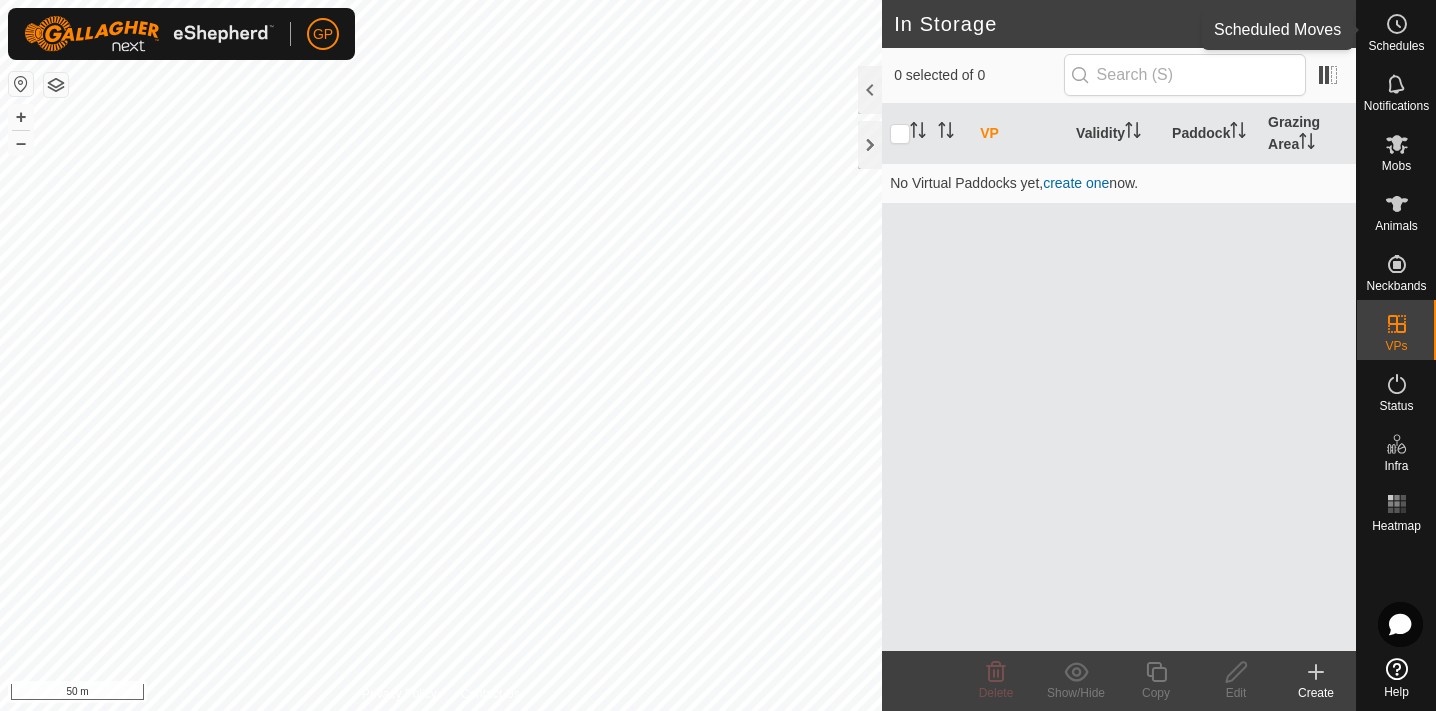 click 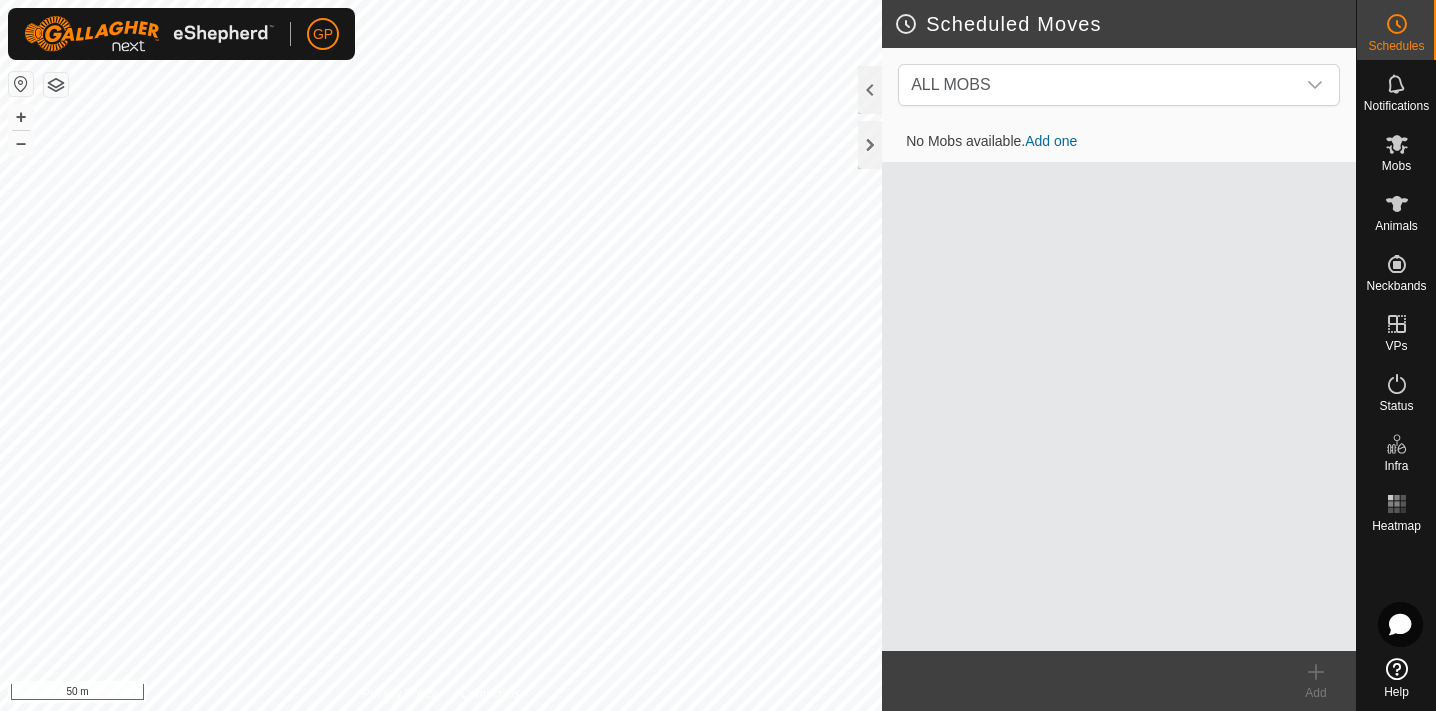 click 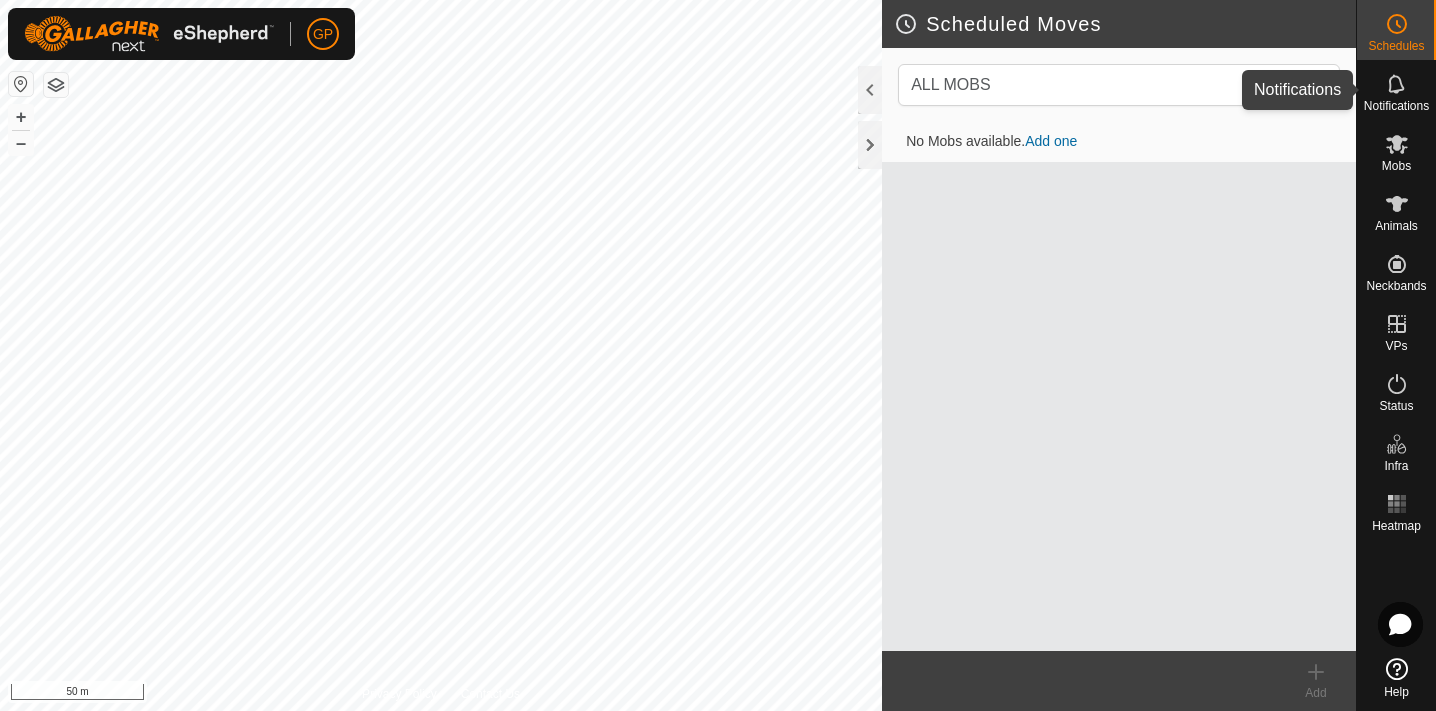 click at bounding box center (1397, 84) 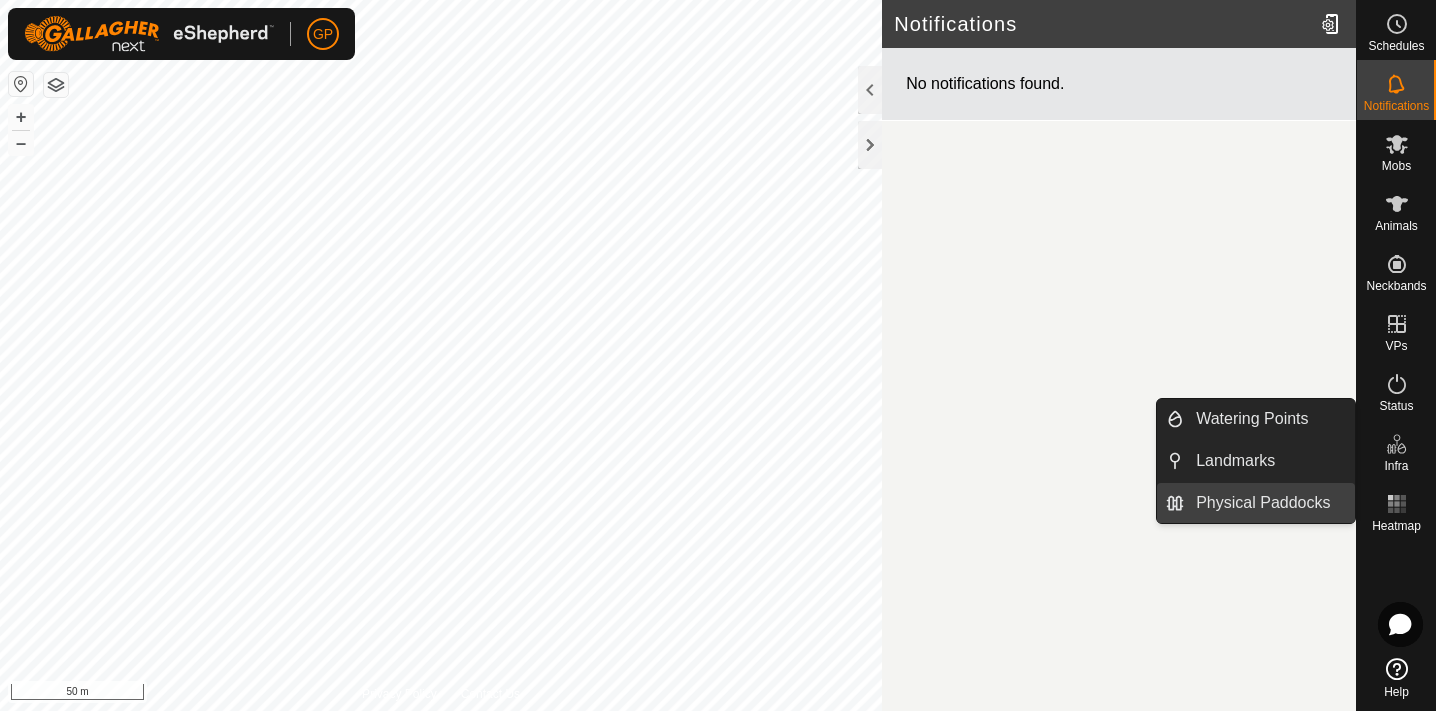click on "Physical Paddocks" at bounding box center [1269, 503] 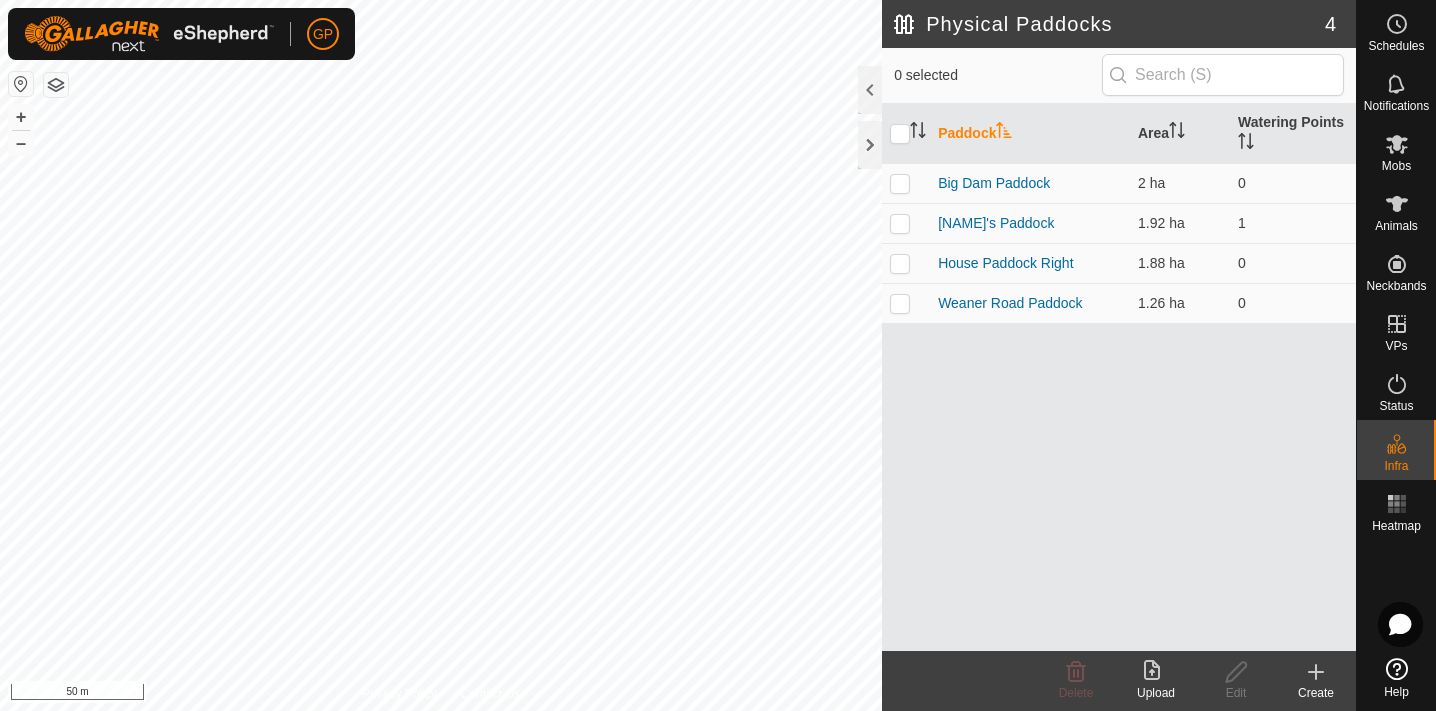 click on "Create" 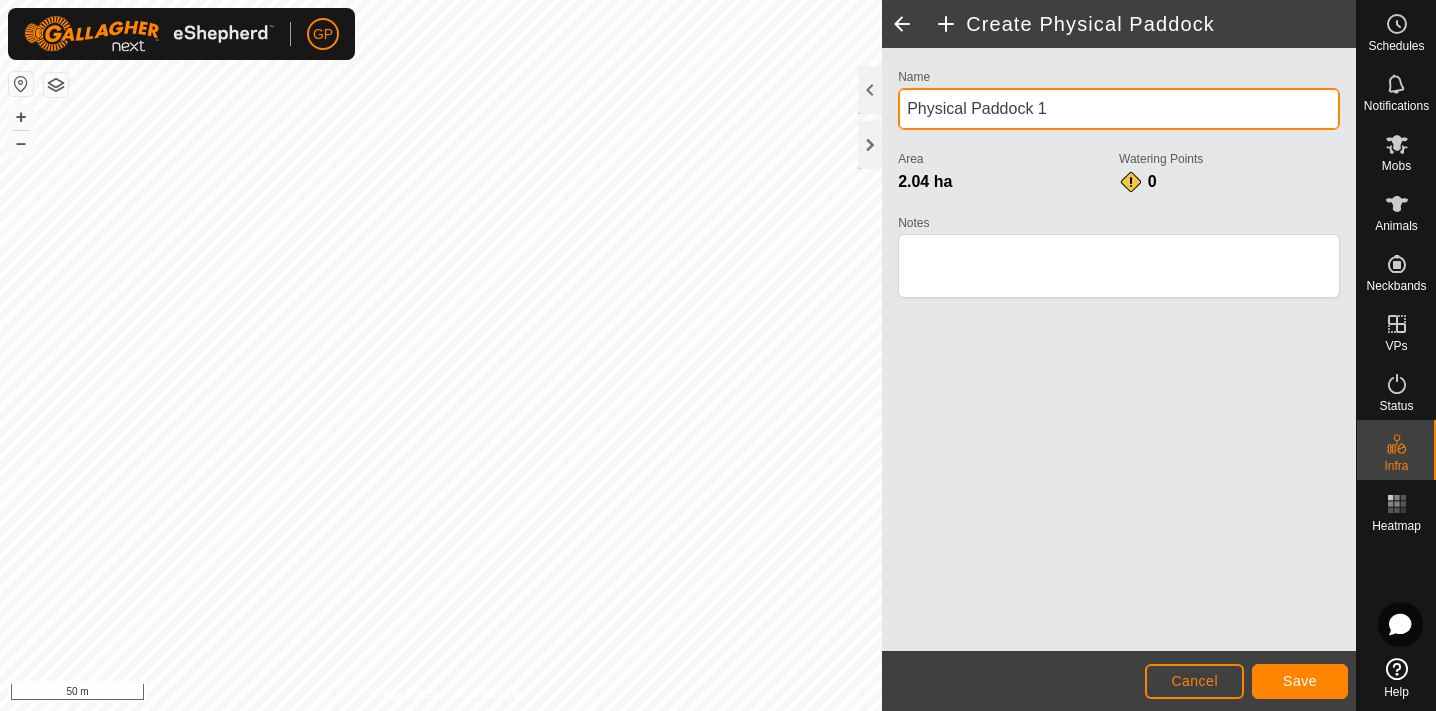 drag, startPoint x: 1055, startPoint y: 104, endPoint x: 904, endPoint y: 112, distance: 151.21178 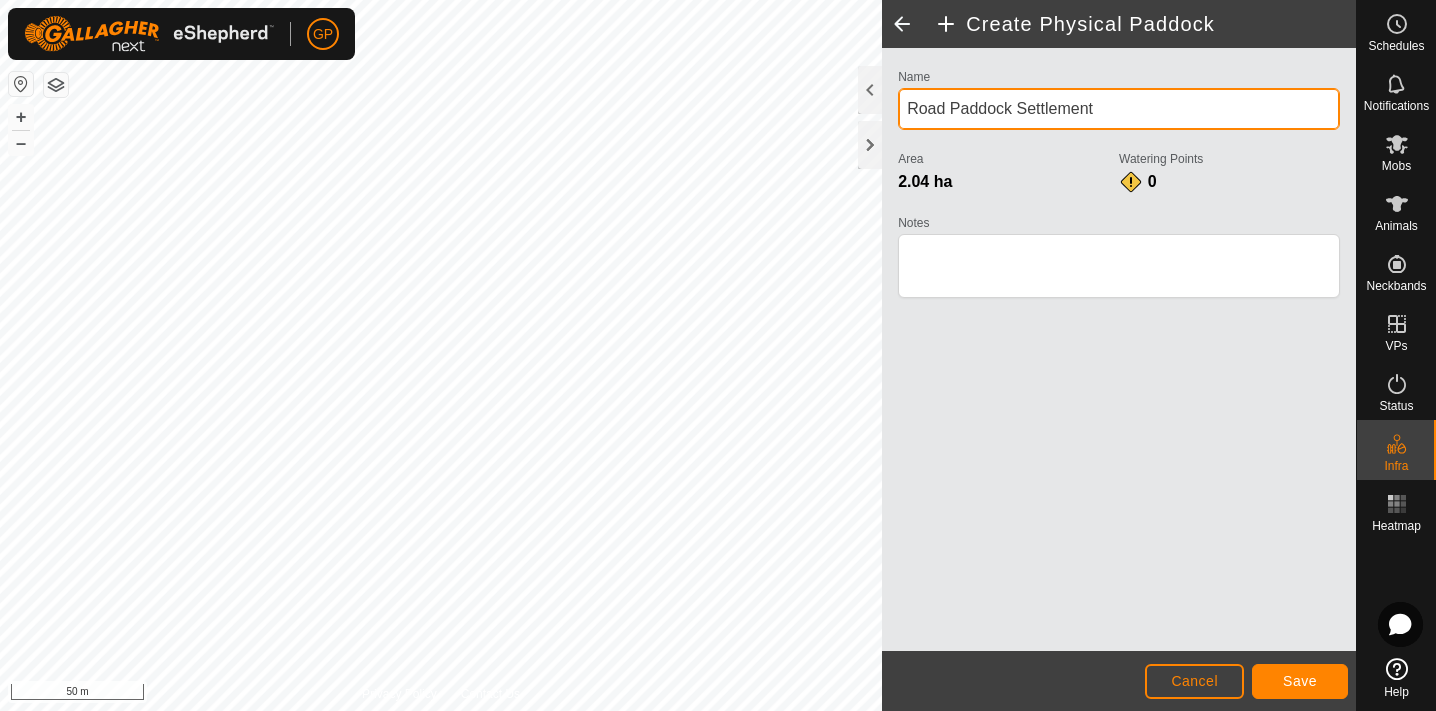 type on "Road Paddock Settlement" 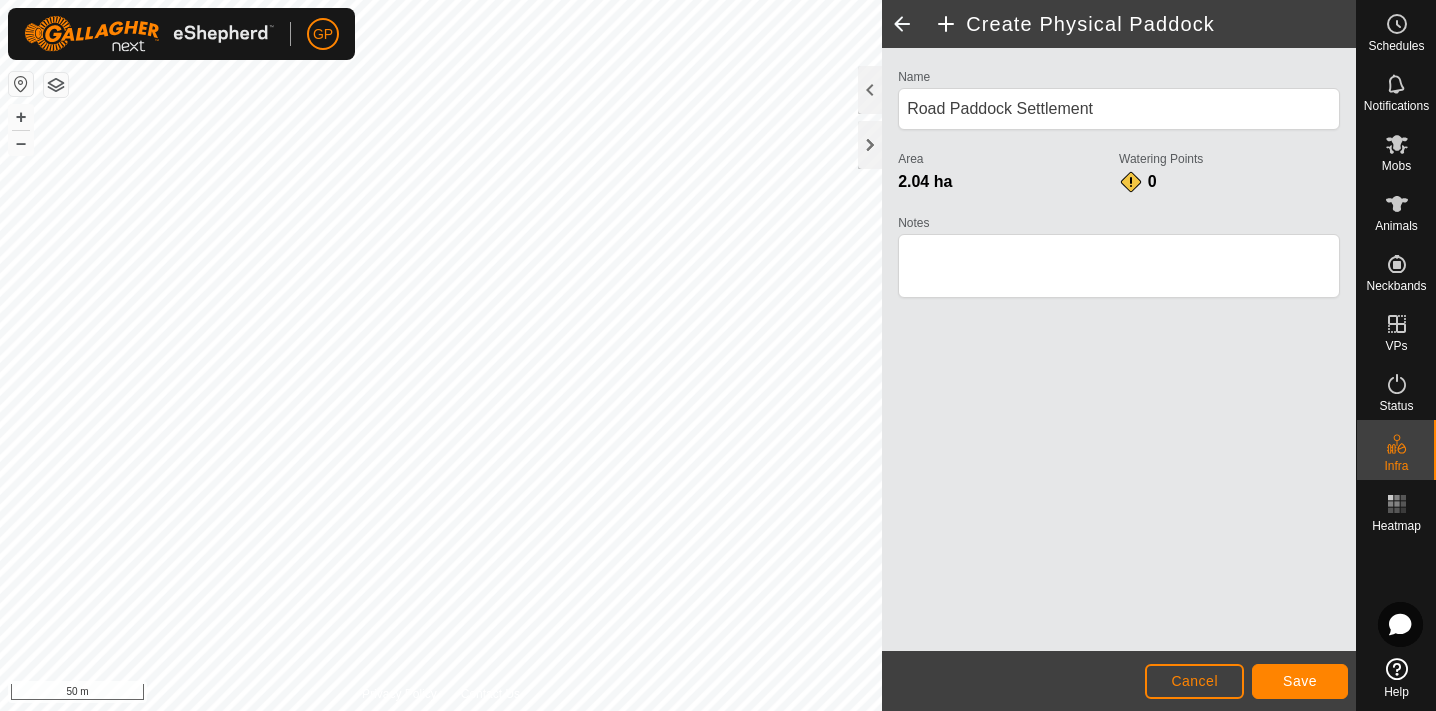 click on "Save" 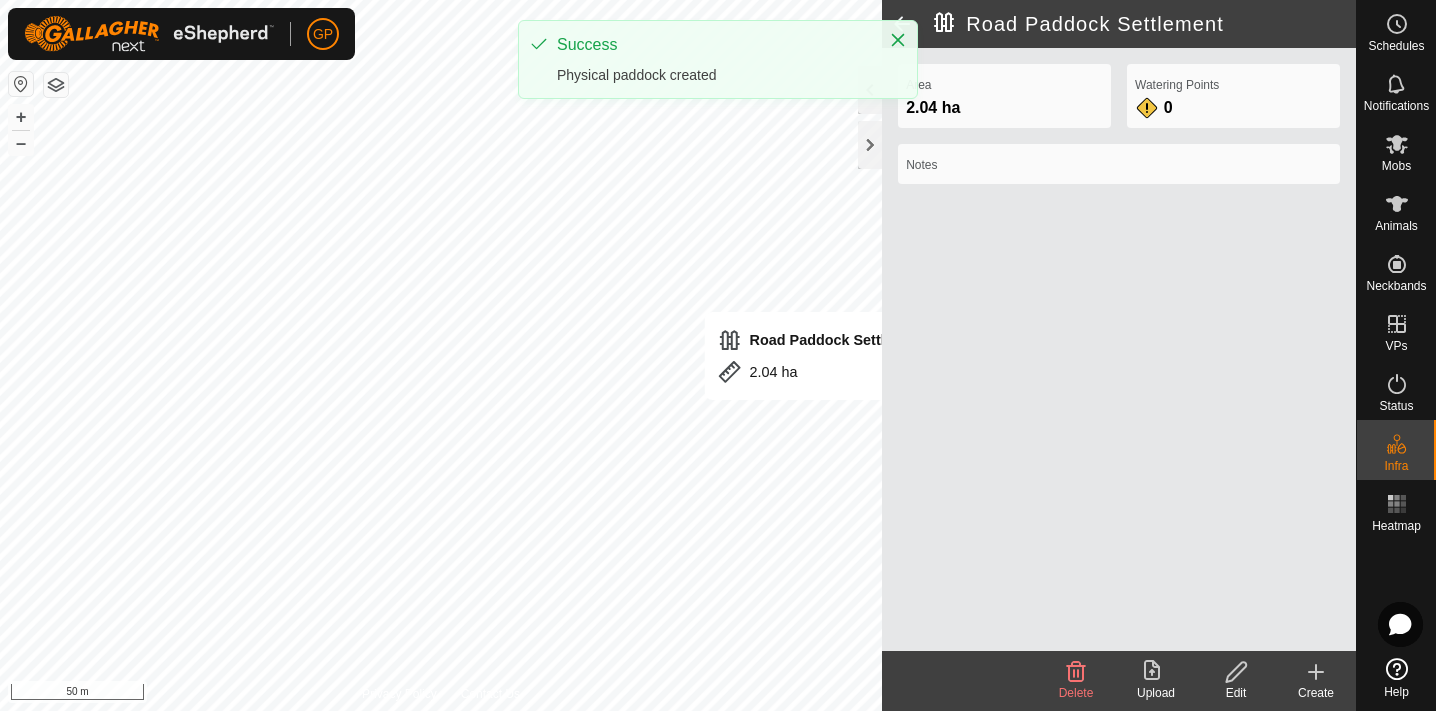 click on "Privacy Policy Contact Us
Road Paddock Settlement
2.04 ha
+ – ⇧ i 50 m  Road Paddock Settlement   Area 2.04 ha  Watering Points 0 Notes Delete  Upload   Edit   Create" 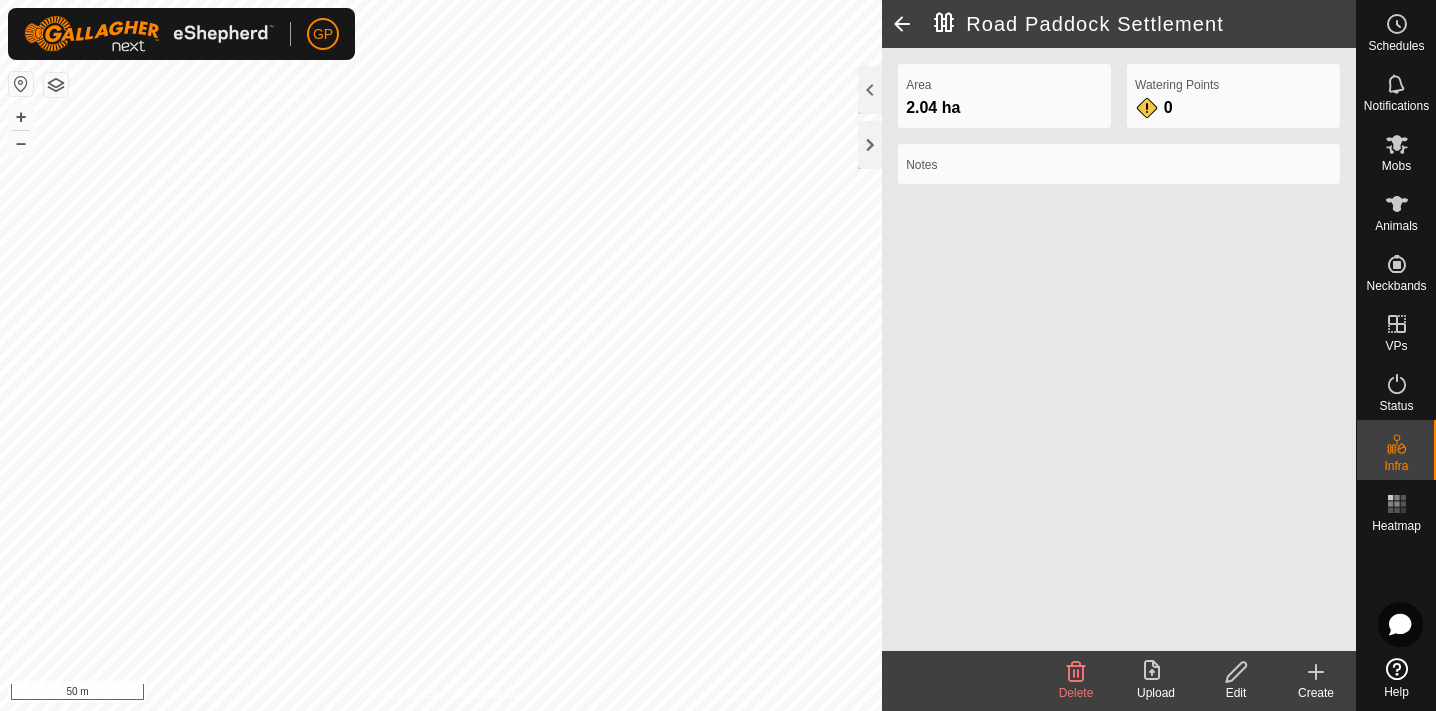 click 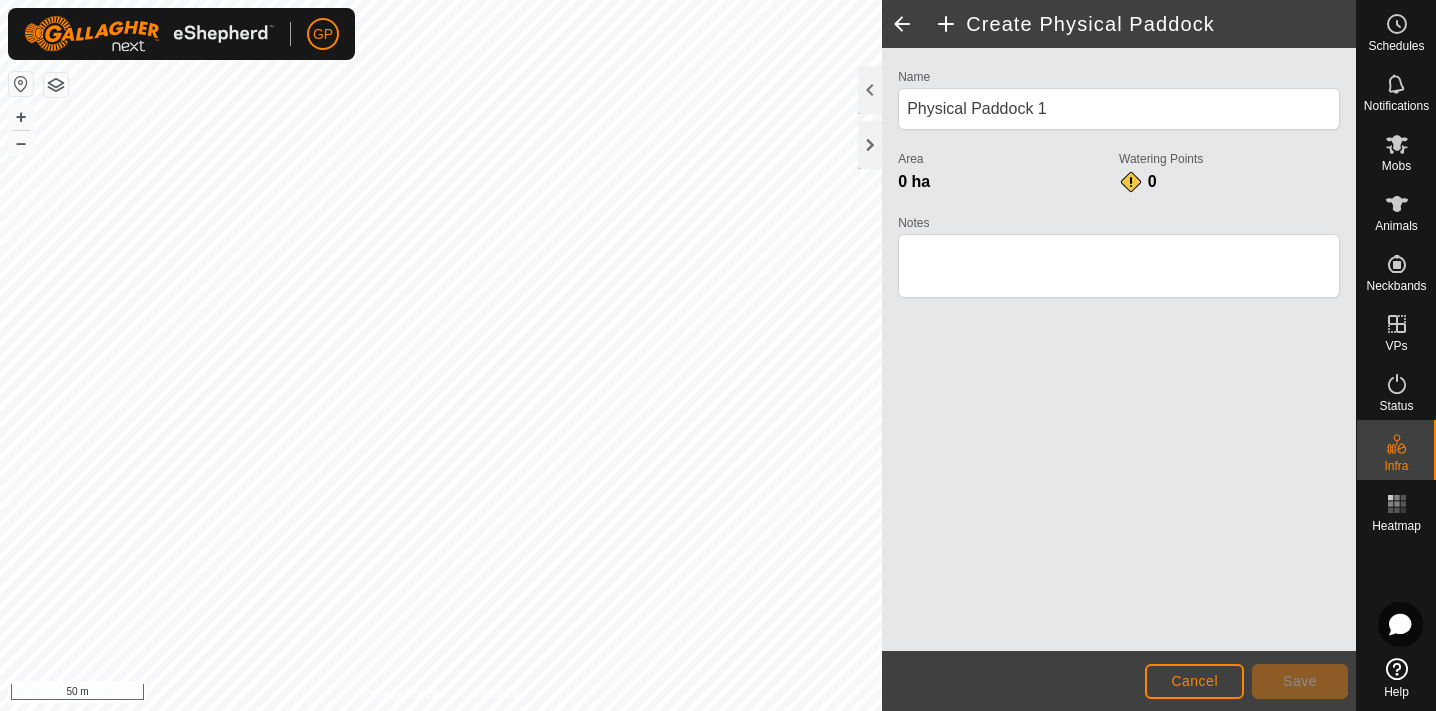 click on "Cancel" 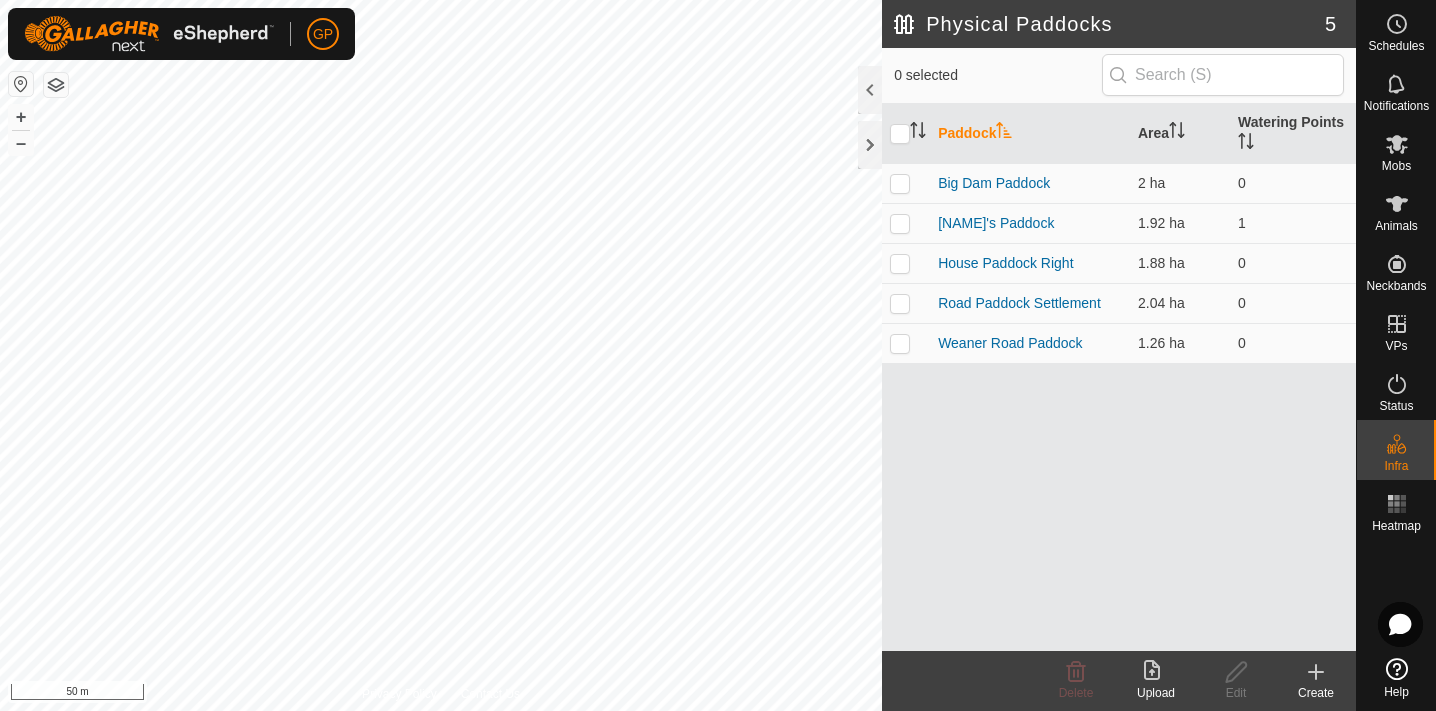 click 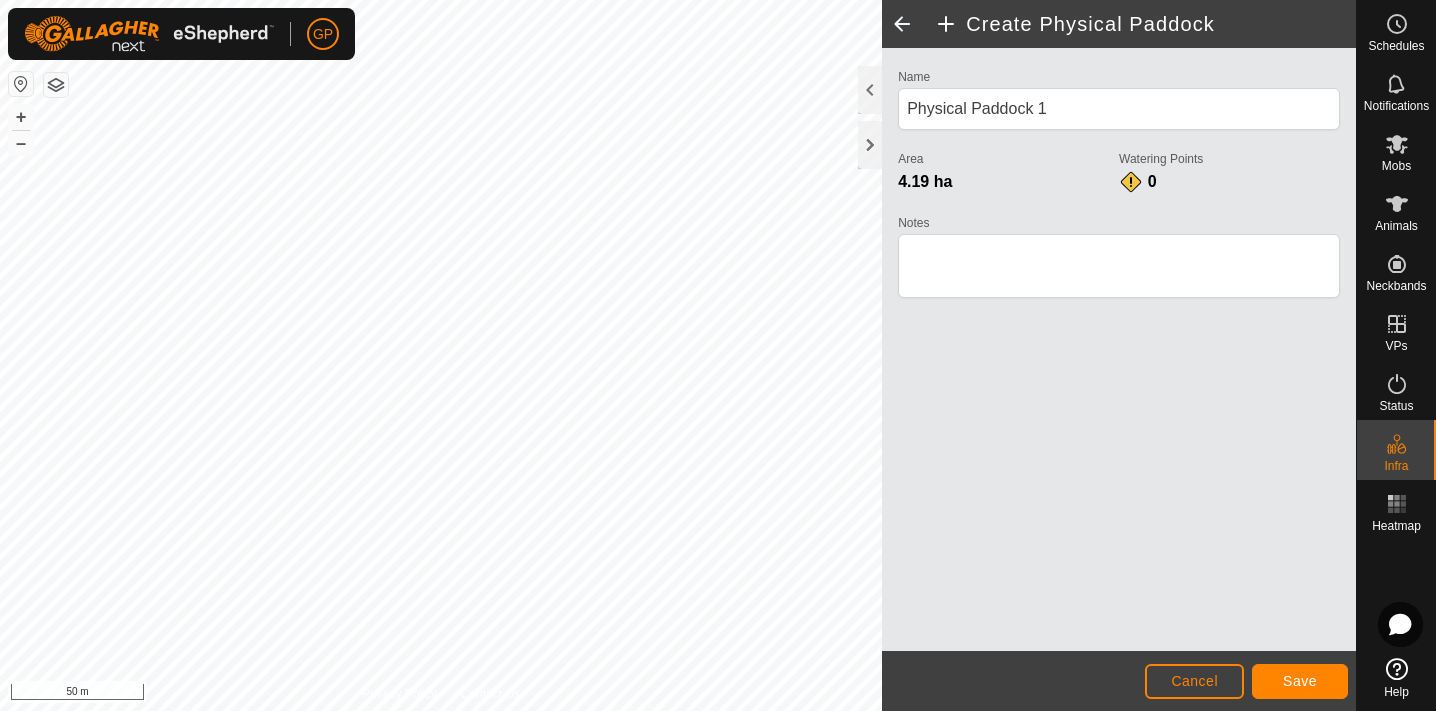 click on "Save" 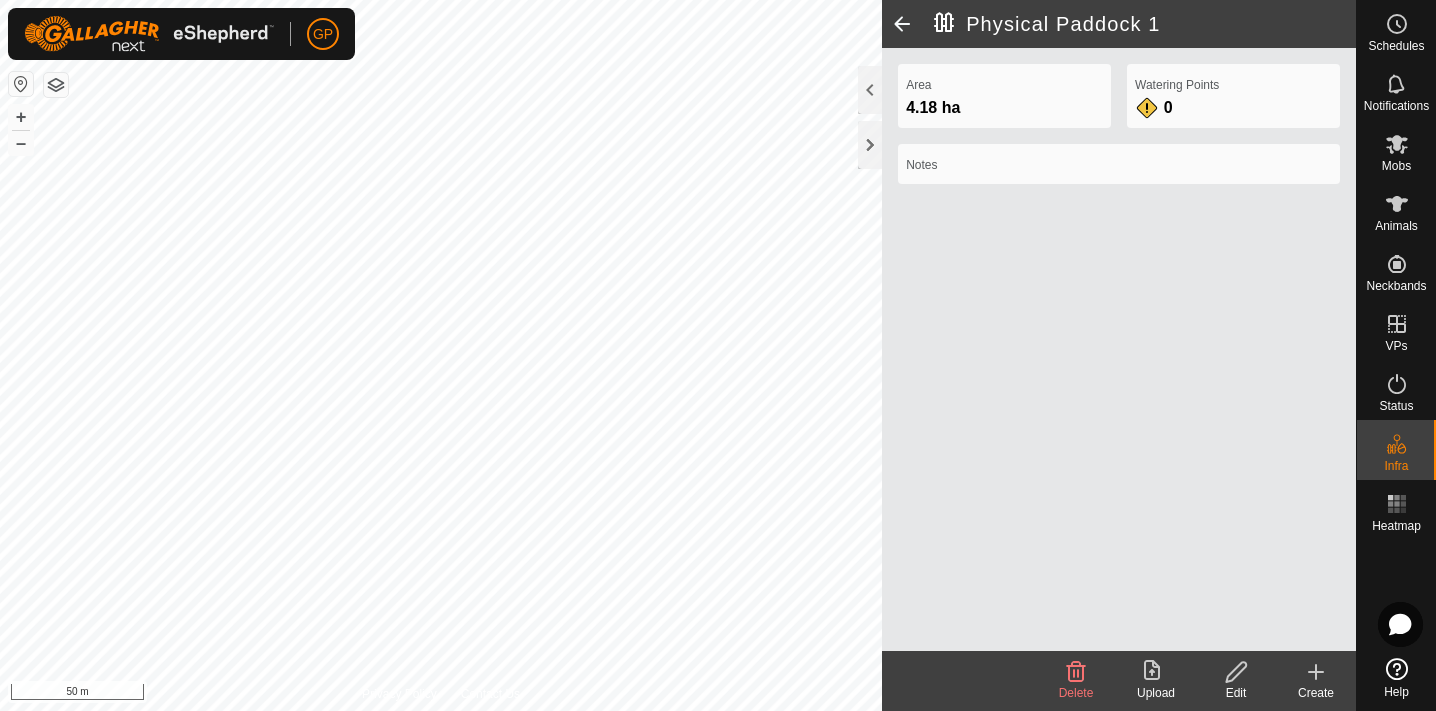 click on "Notes" 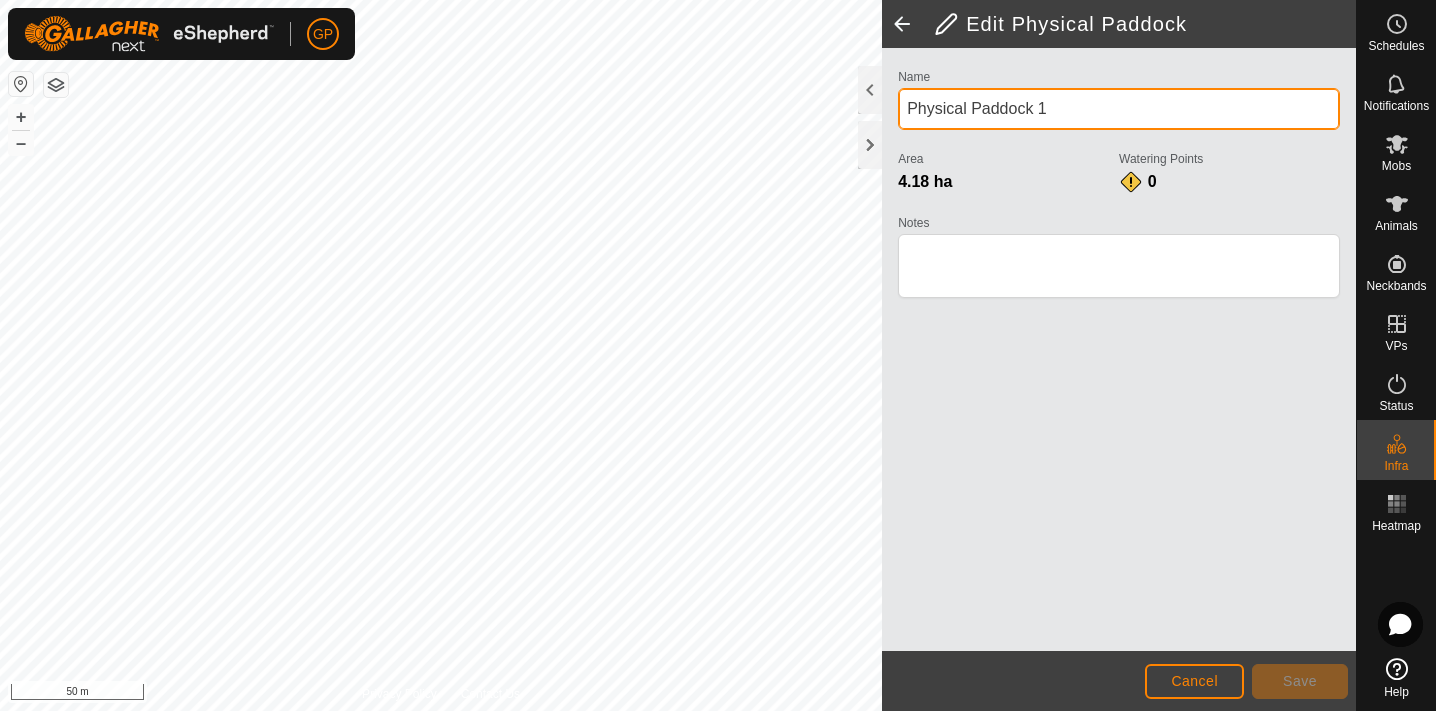 drag, startPoint x: 1074, startPoint y: 115, endPoint x: 910, endPoint y: 118, distance: 164.02744 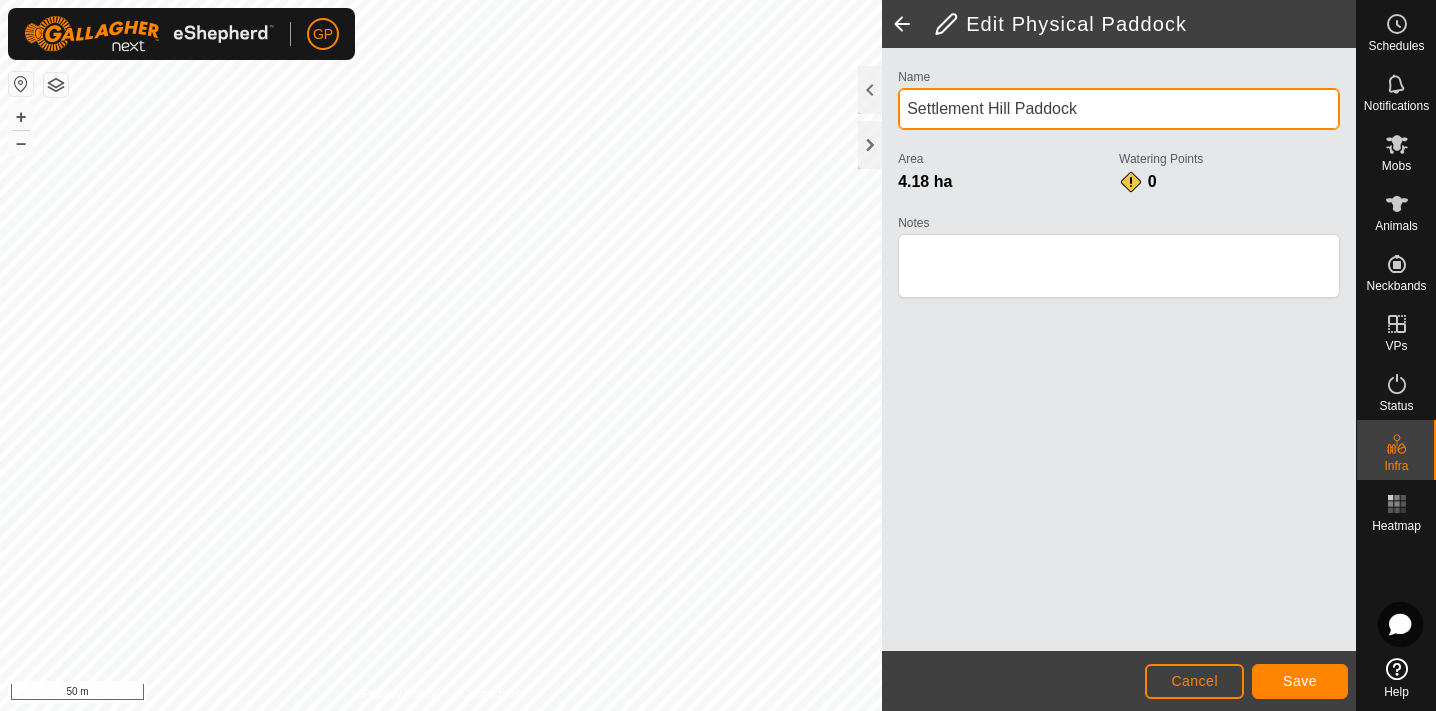 type on "Settlement Hill Paddock" 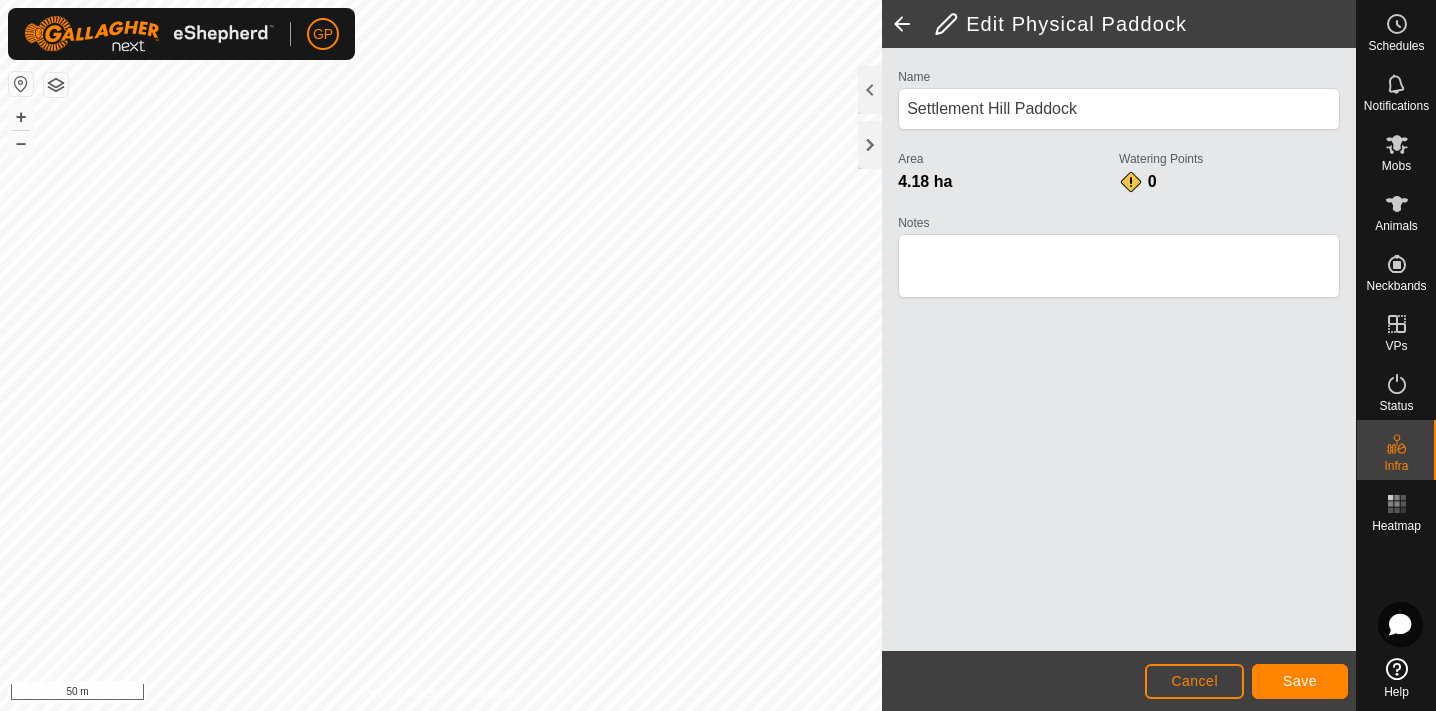 click on "Save" 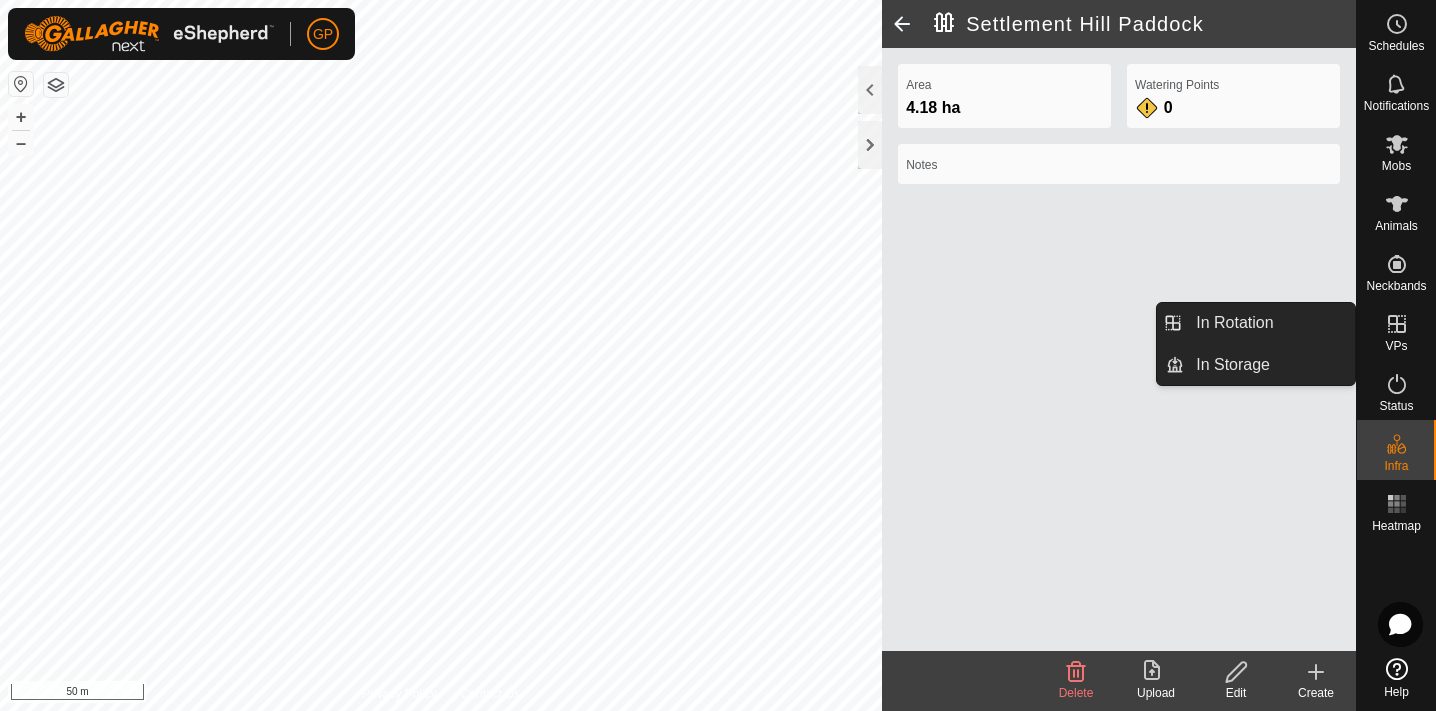 click at bounding box center (1397, 324) 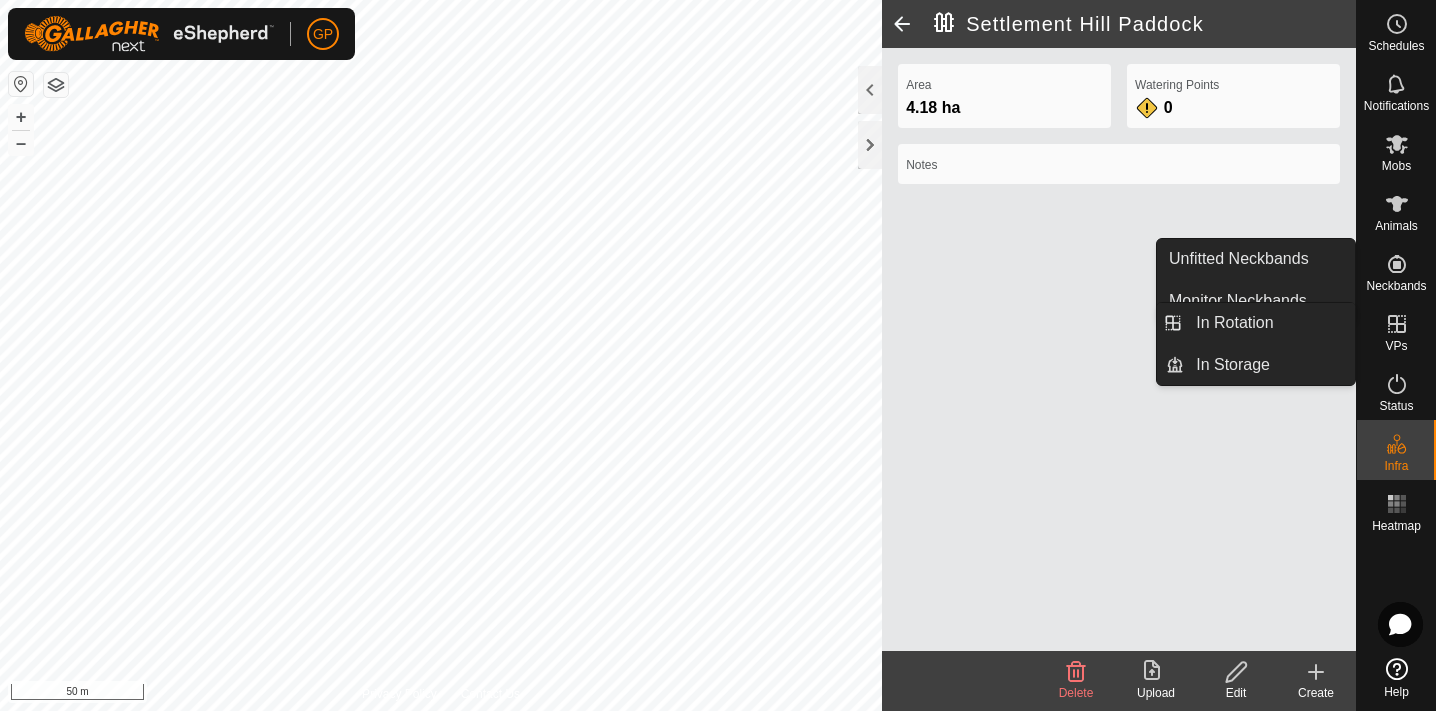 click 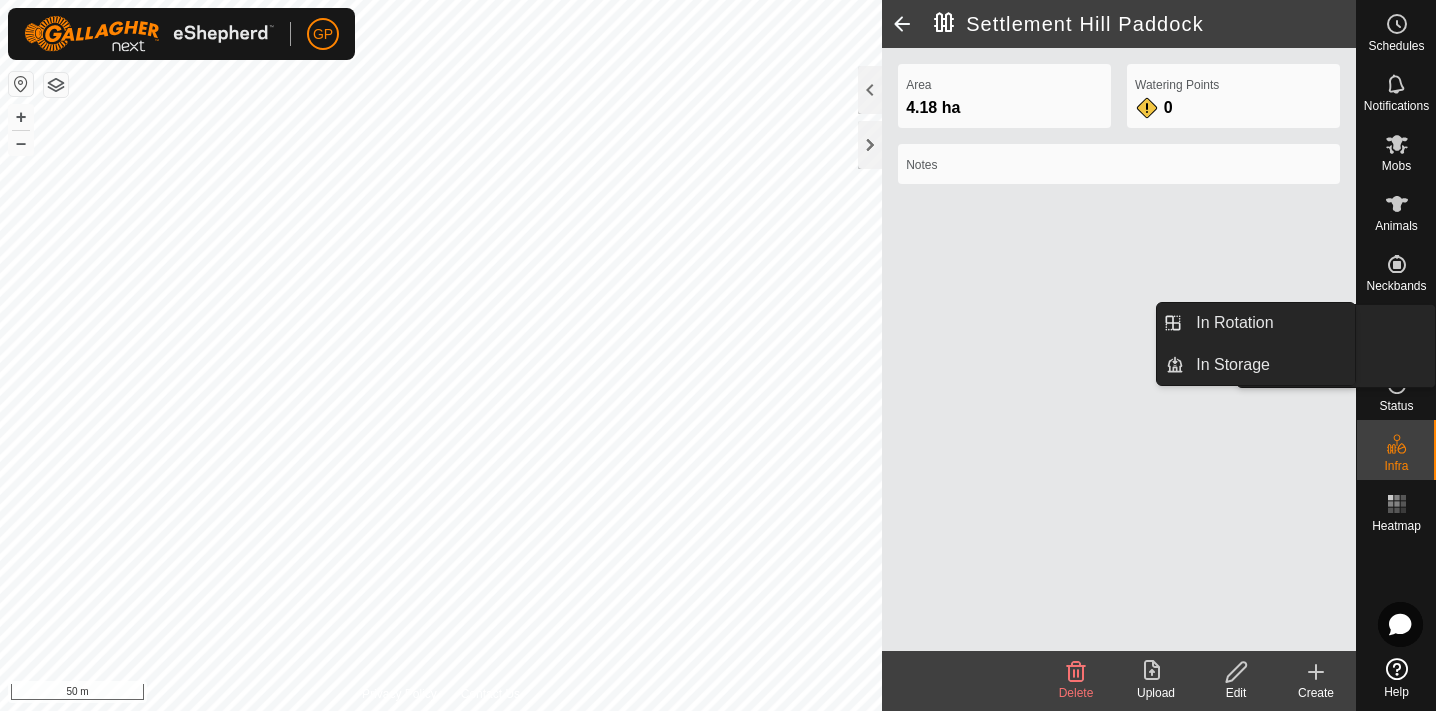 click 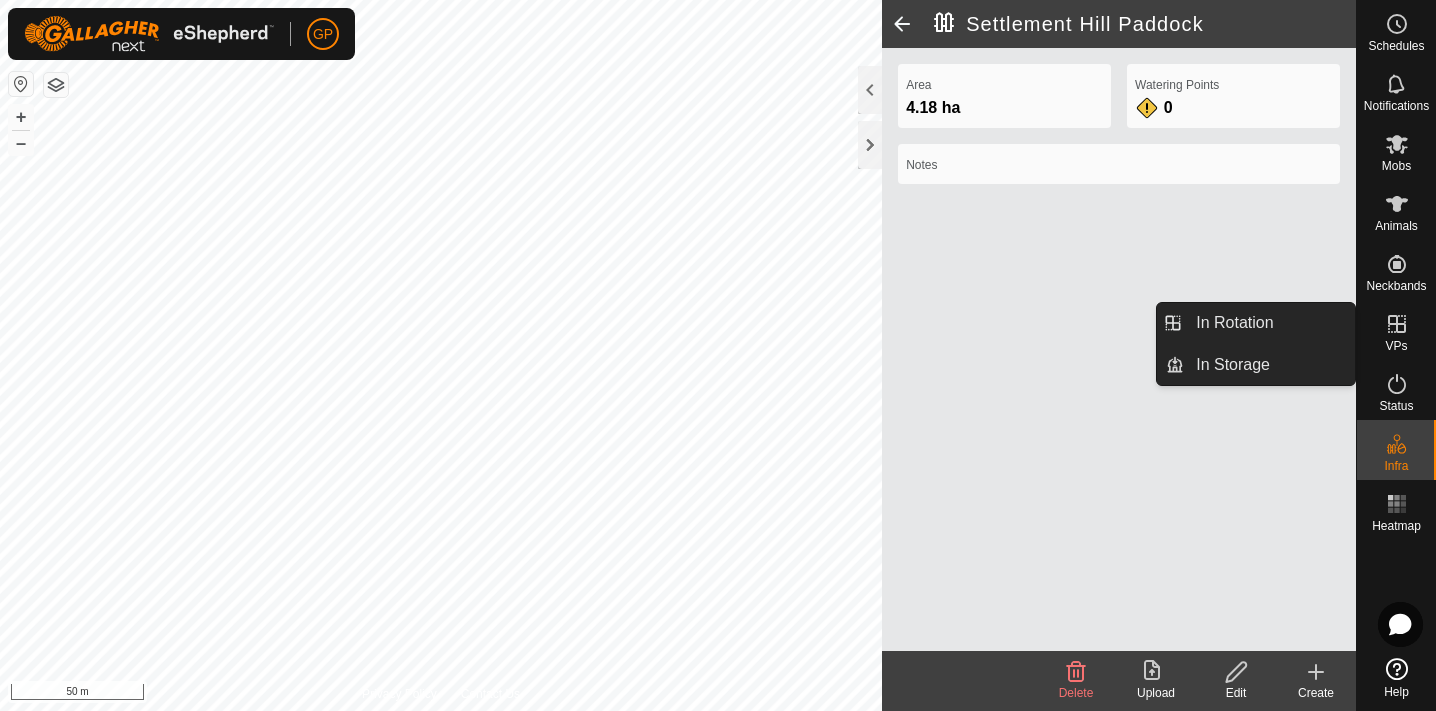 click 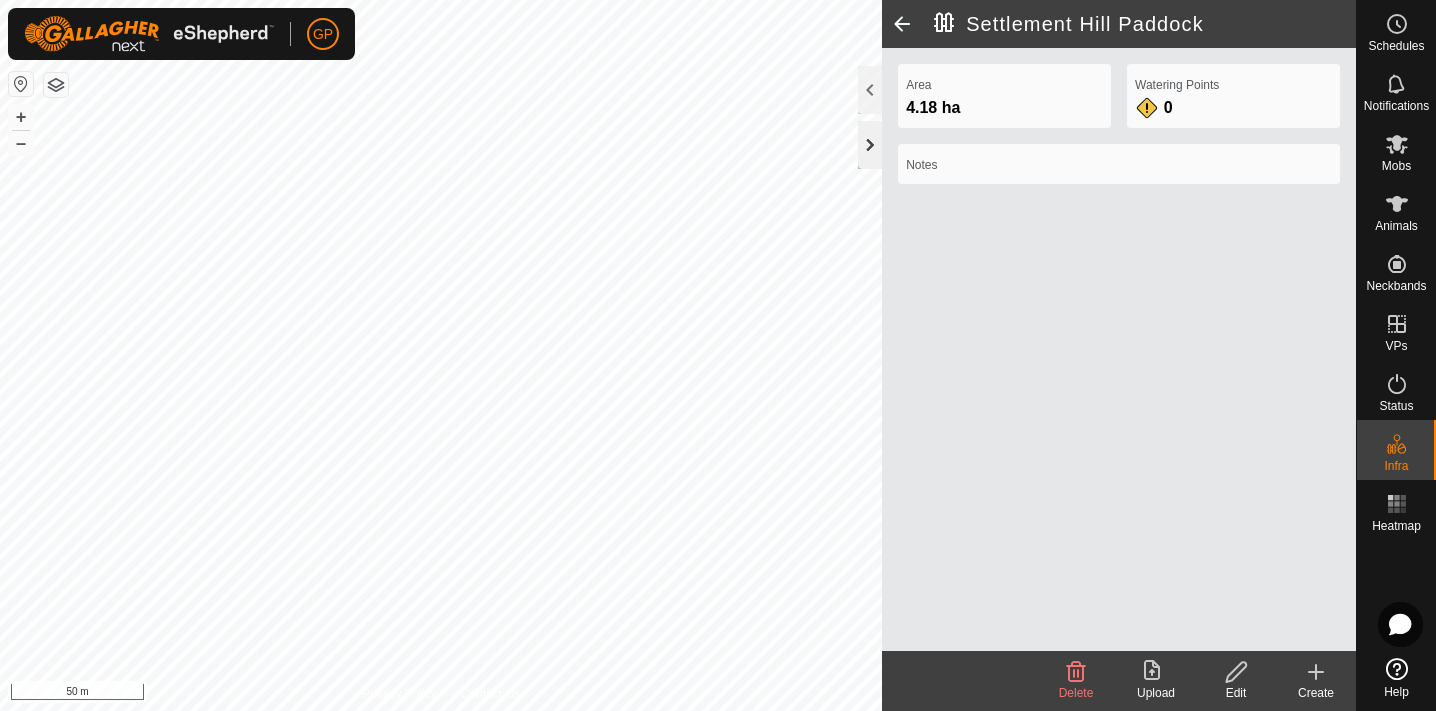 click 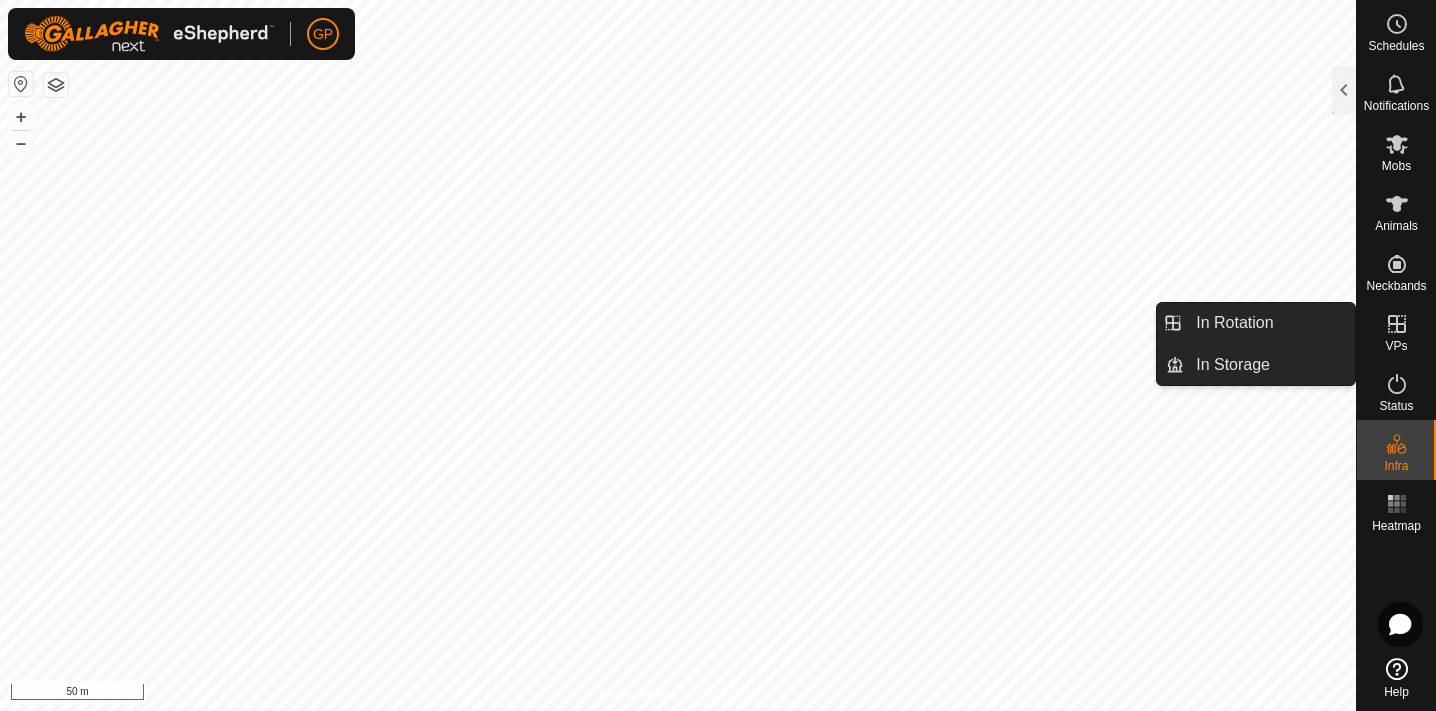 click 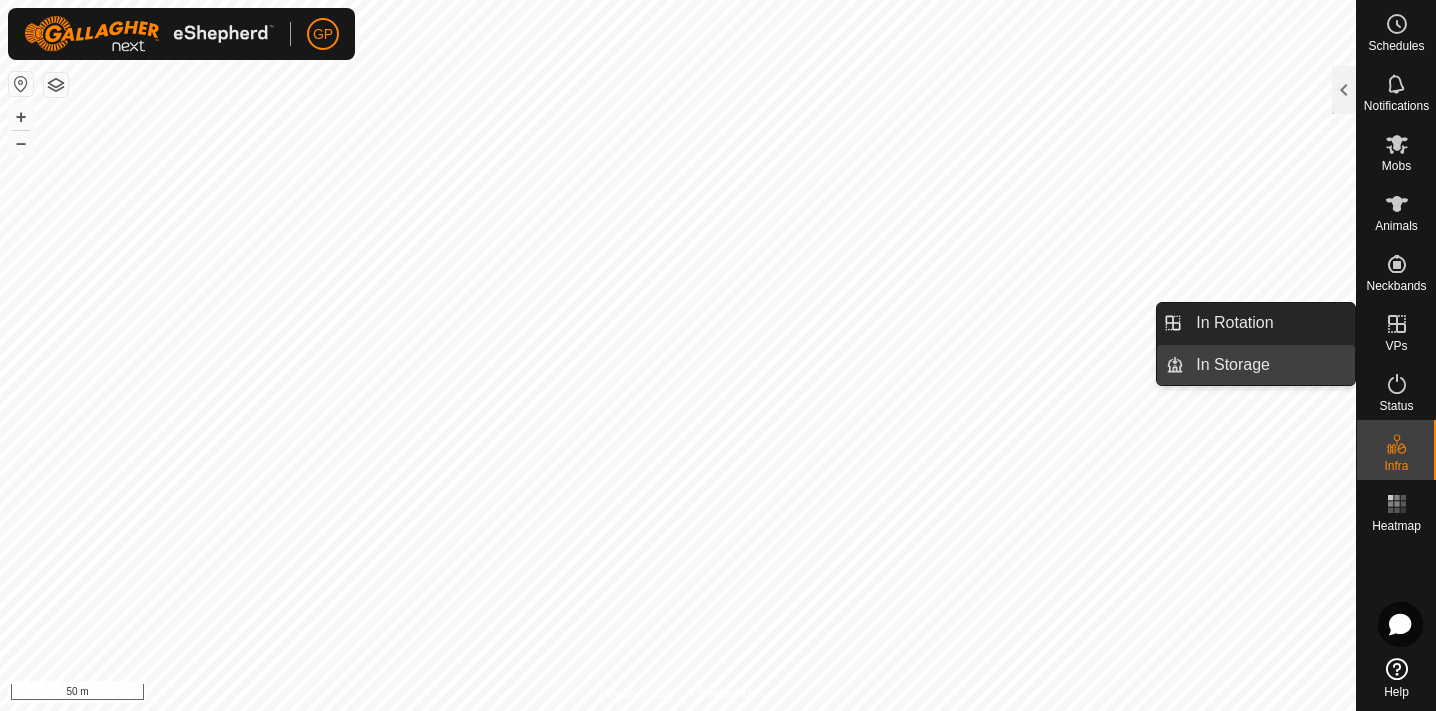 click on "In Storage" at bounding box center [1269, 365] 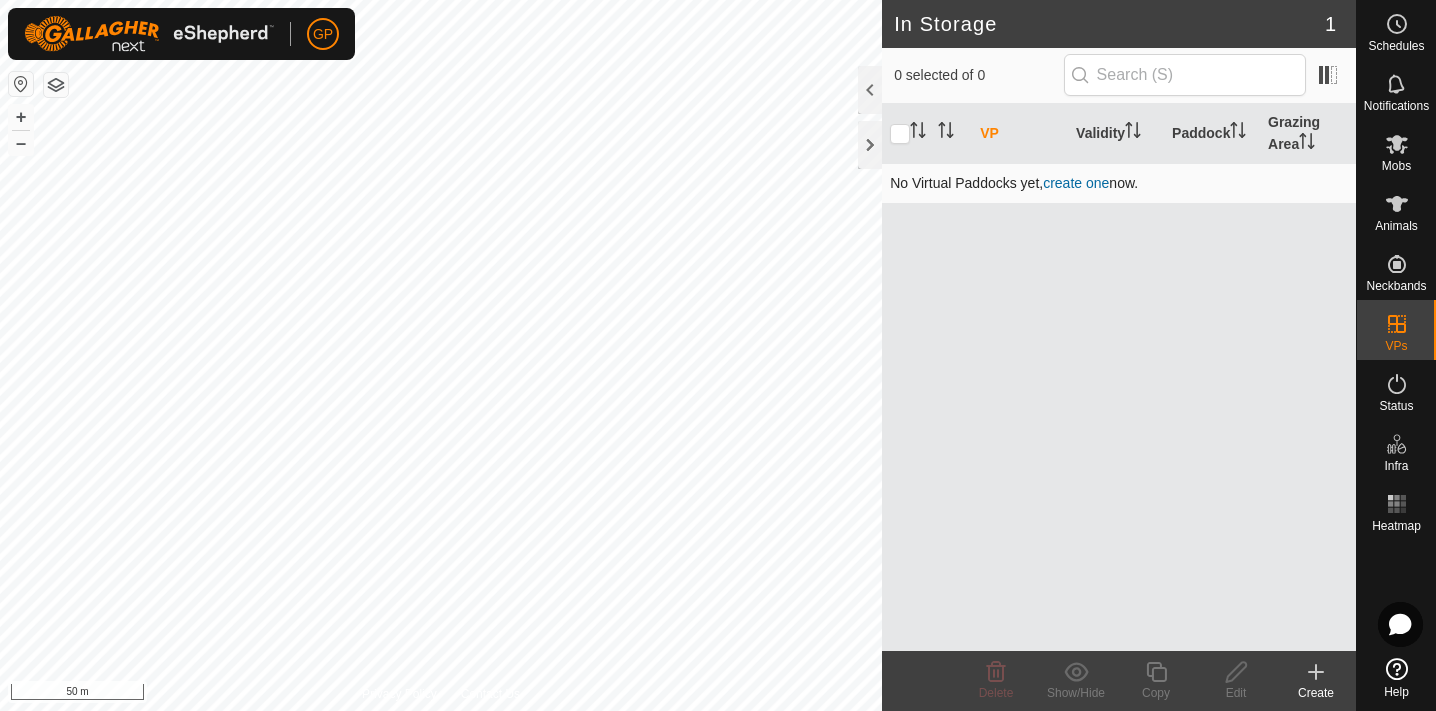 click on "create one" at bounding box center [1076, 183] 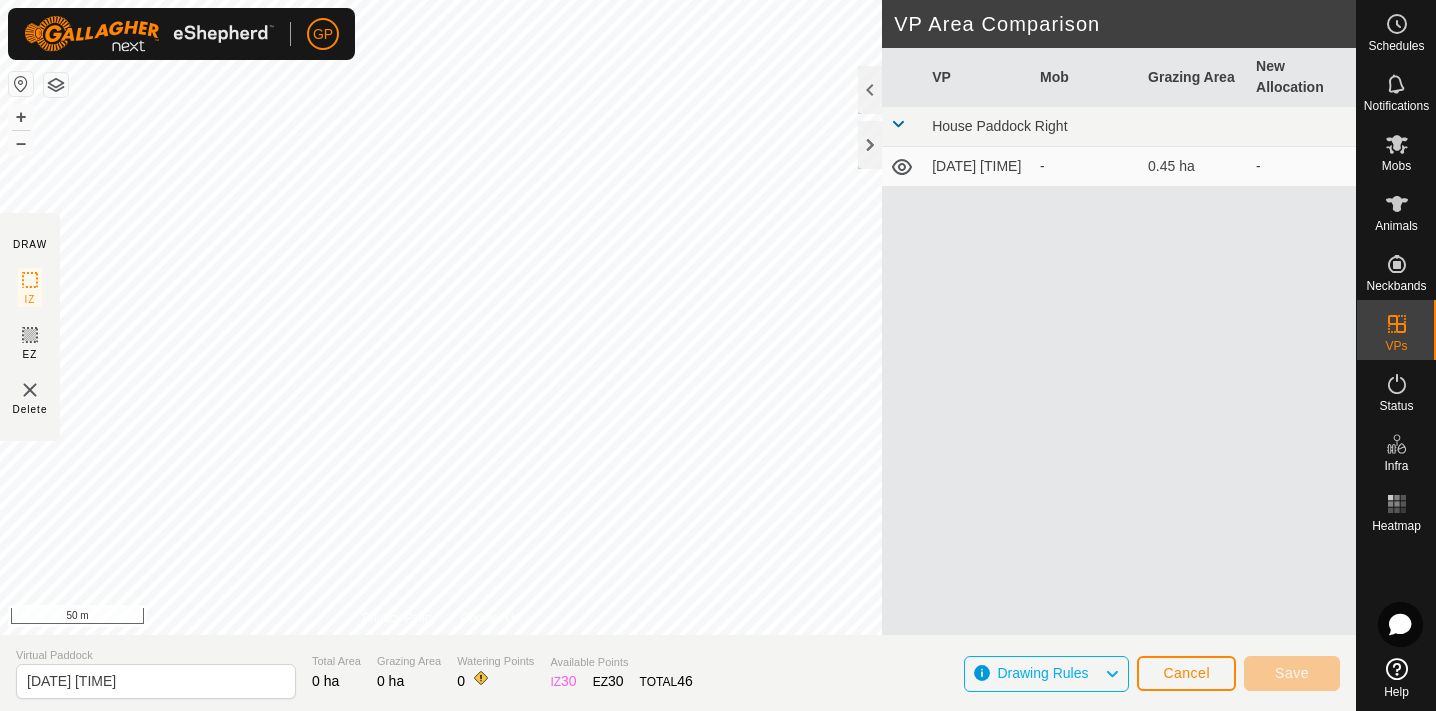 click 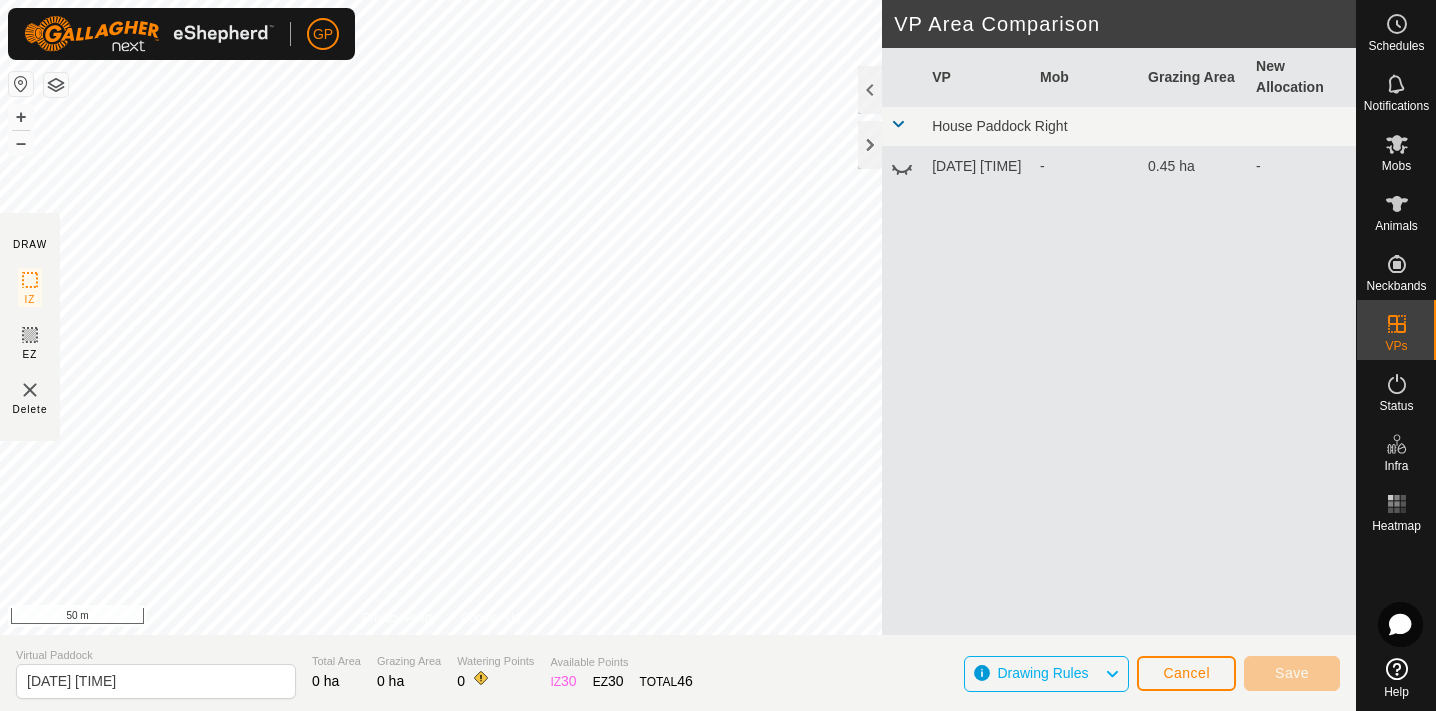 click 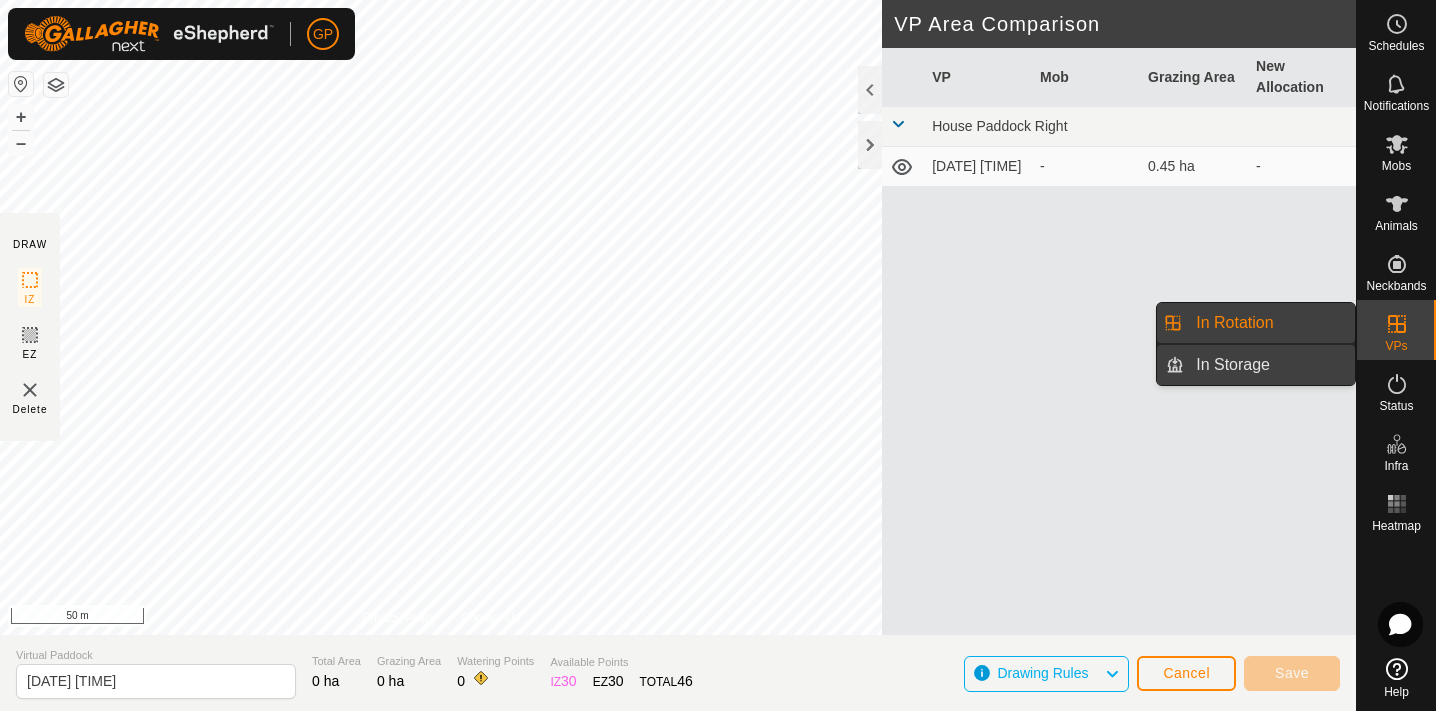 click on "In Storage" at bounding box center [1269, 365] 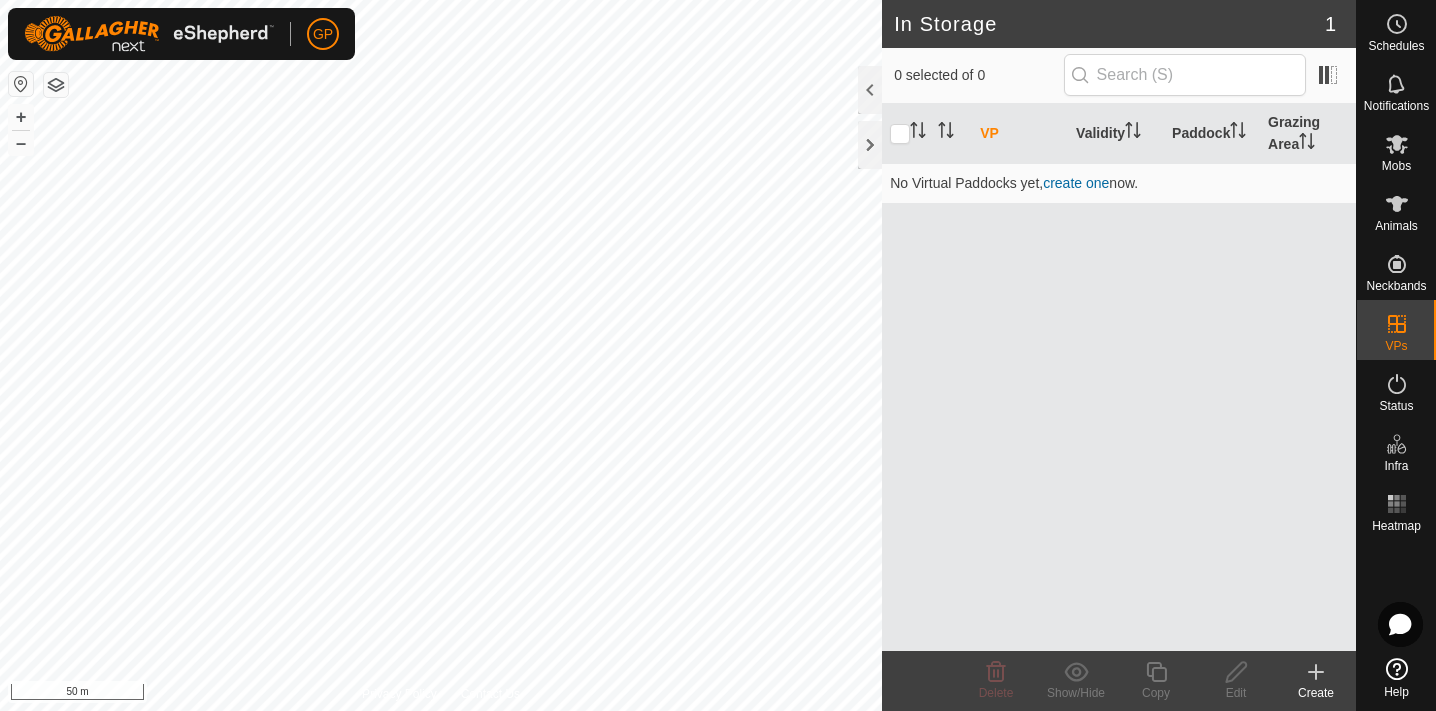 click 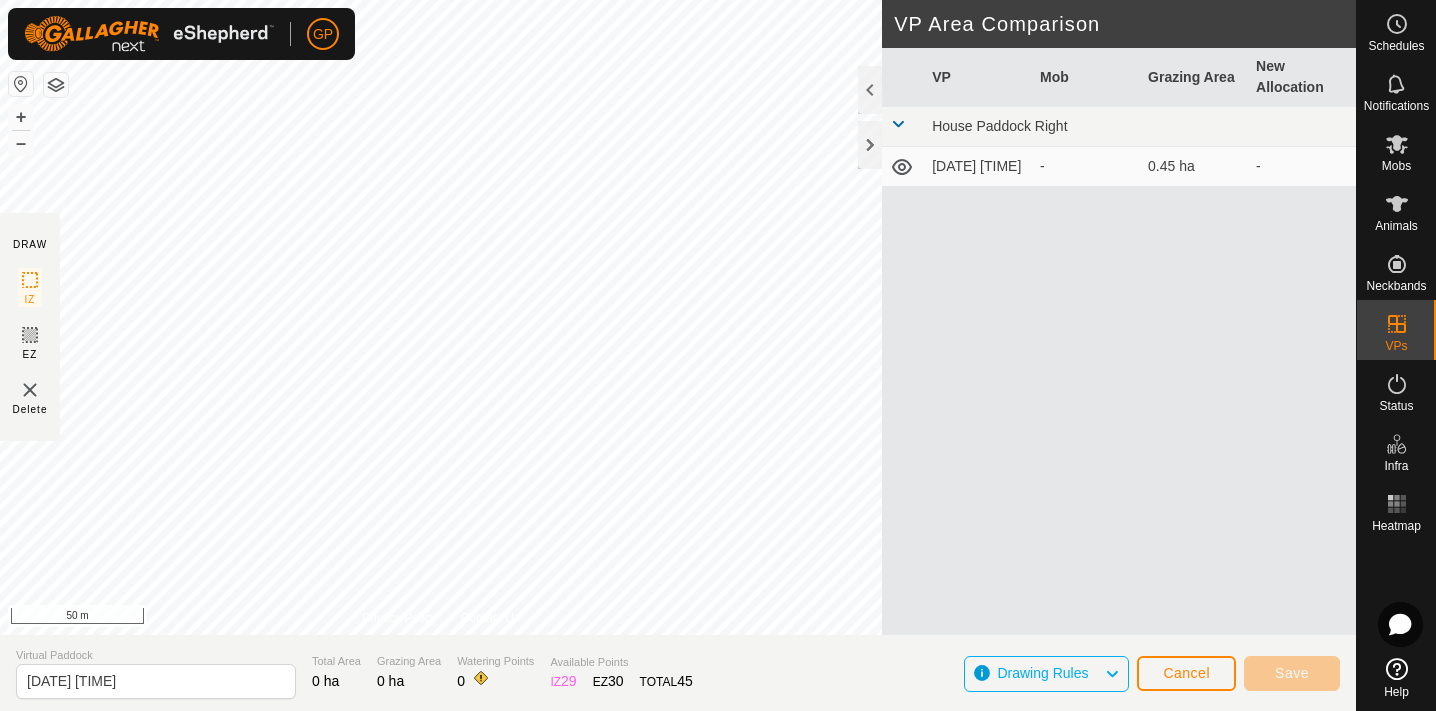 click on "Cancel" 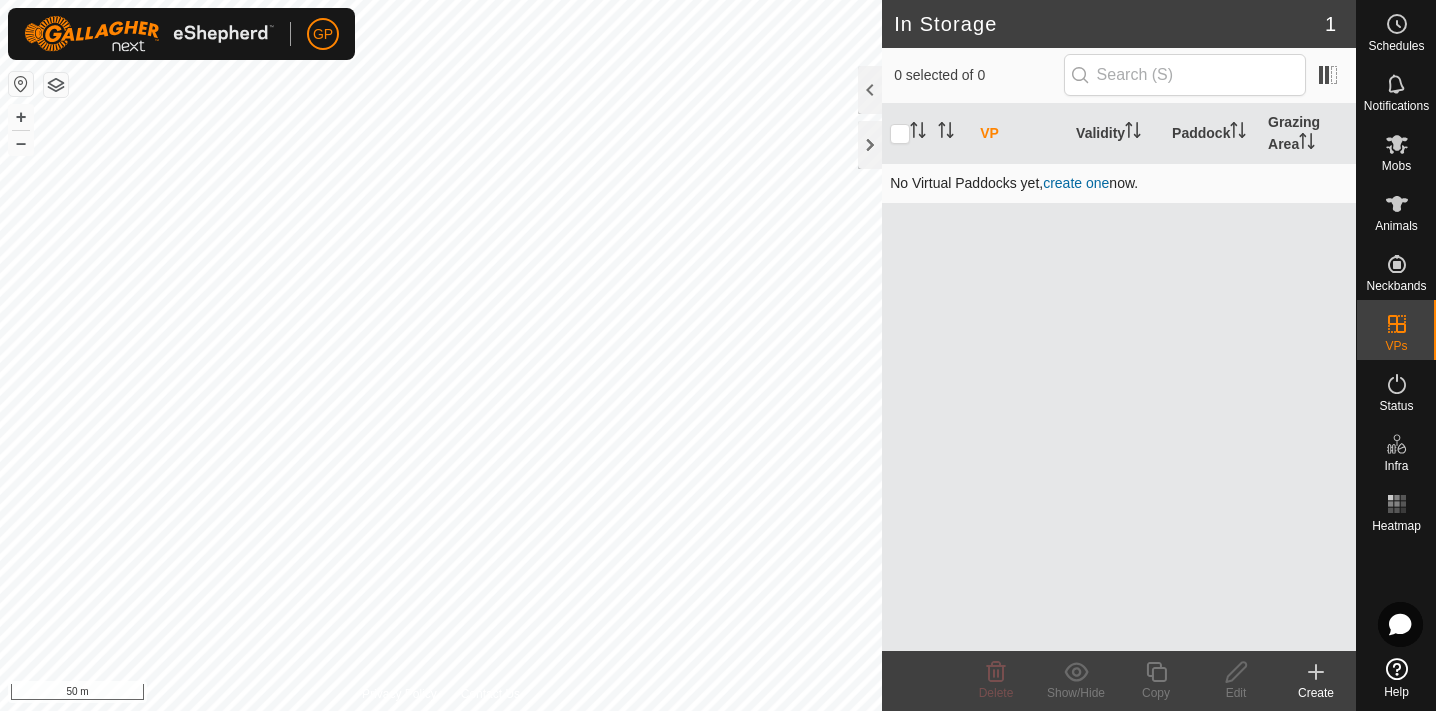 click on "create one" at bounding box center [1076, 183] 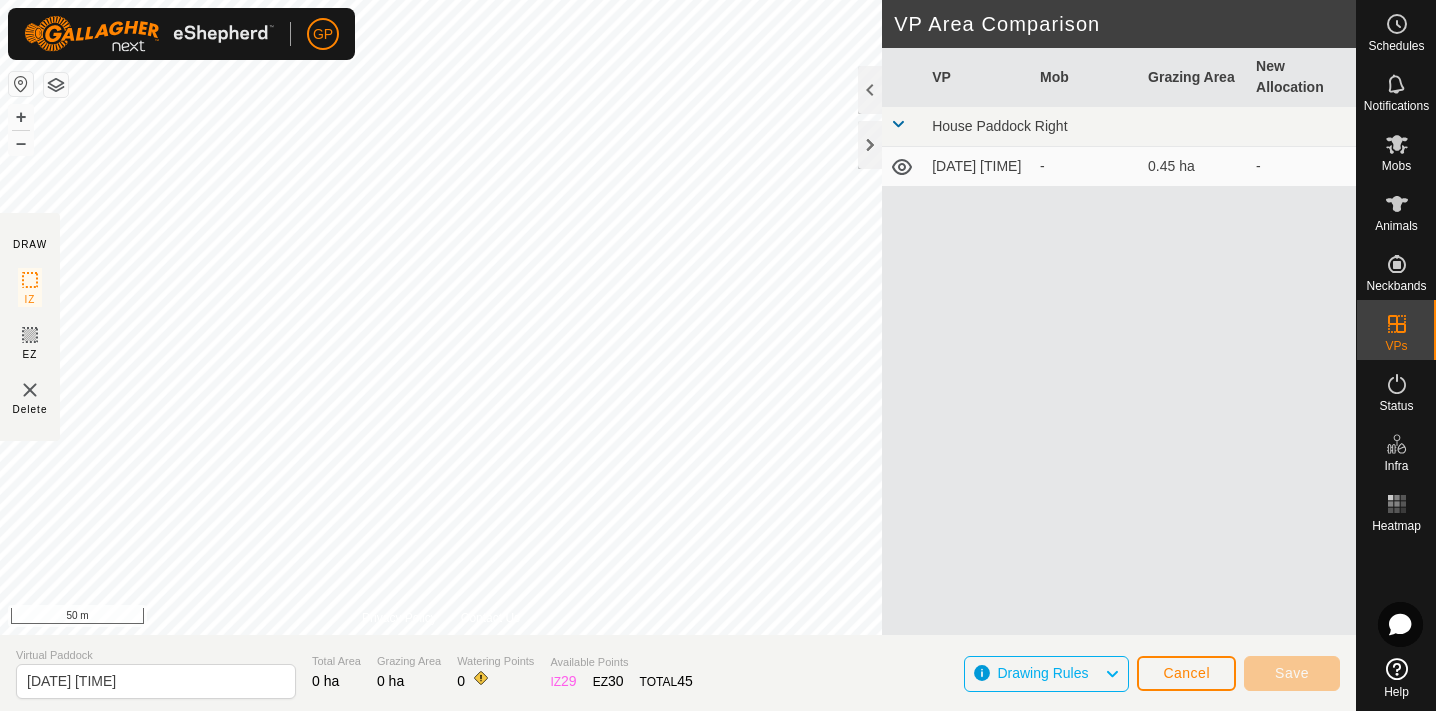 click on "Cancel" 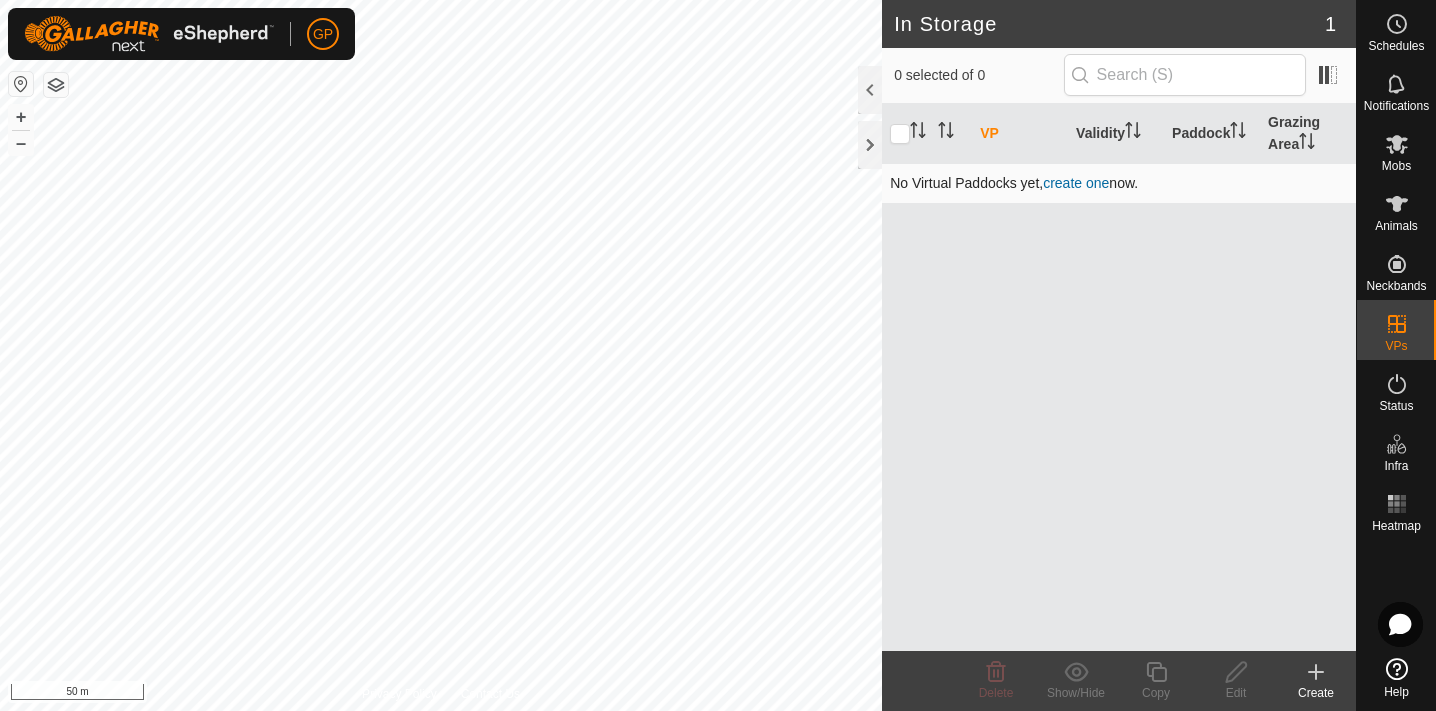 click on "create one" at bounding box center (1076, 183) 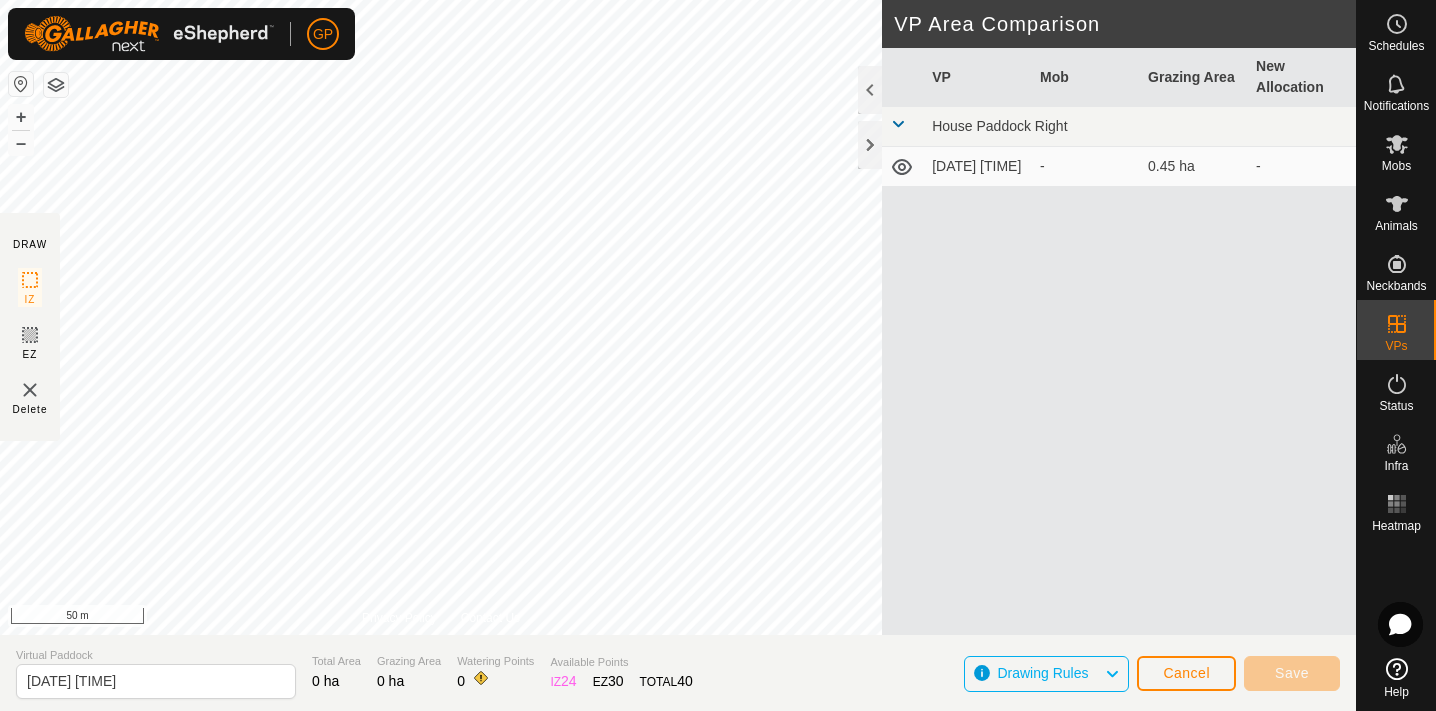 click on "Cancel" 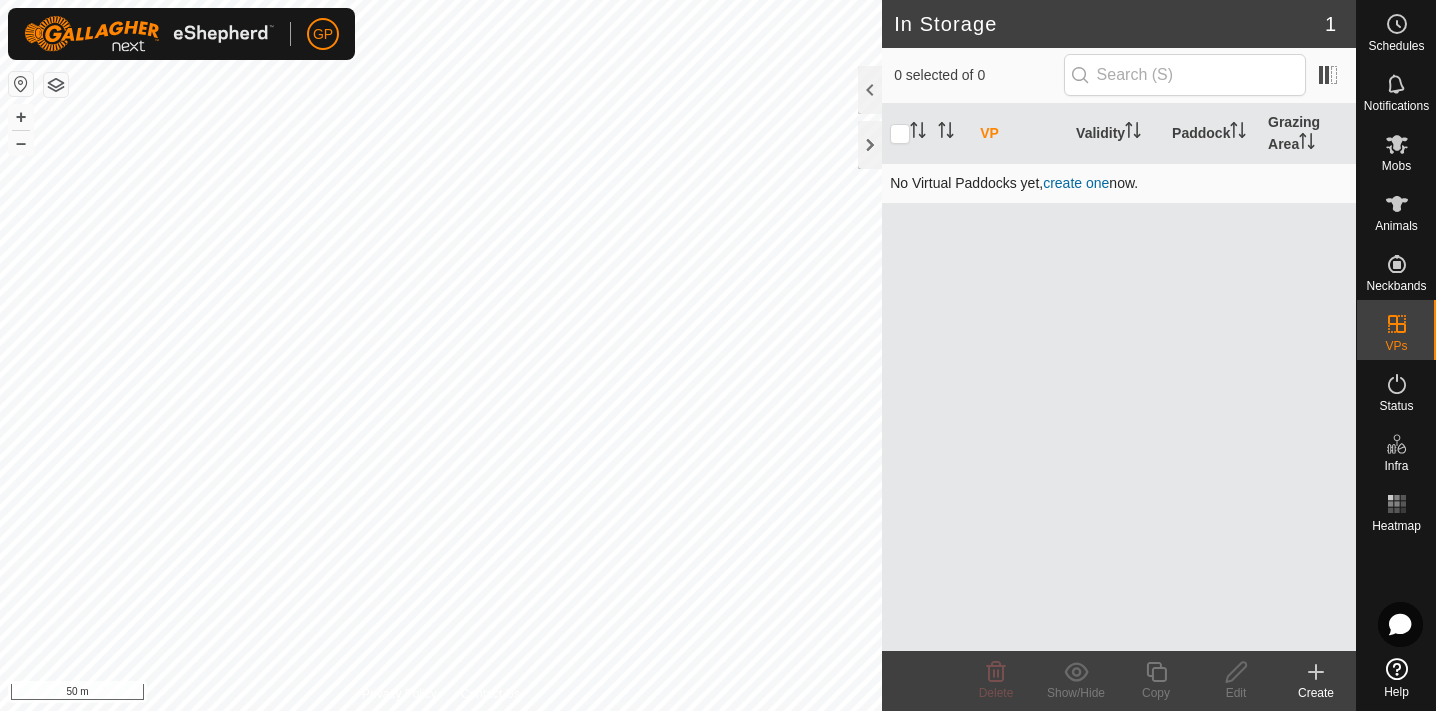 click on "create one" at bounding box center [1076, 183] 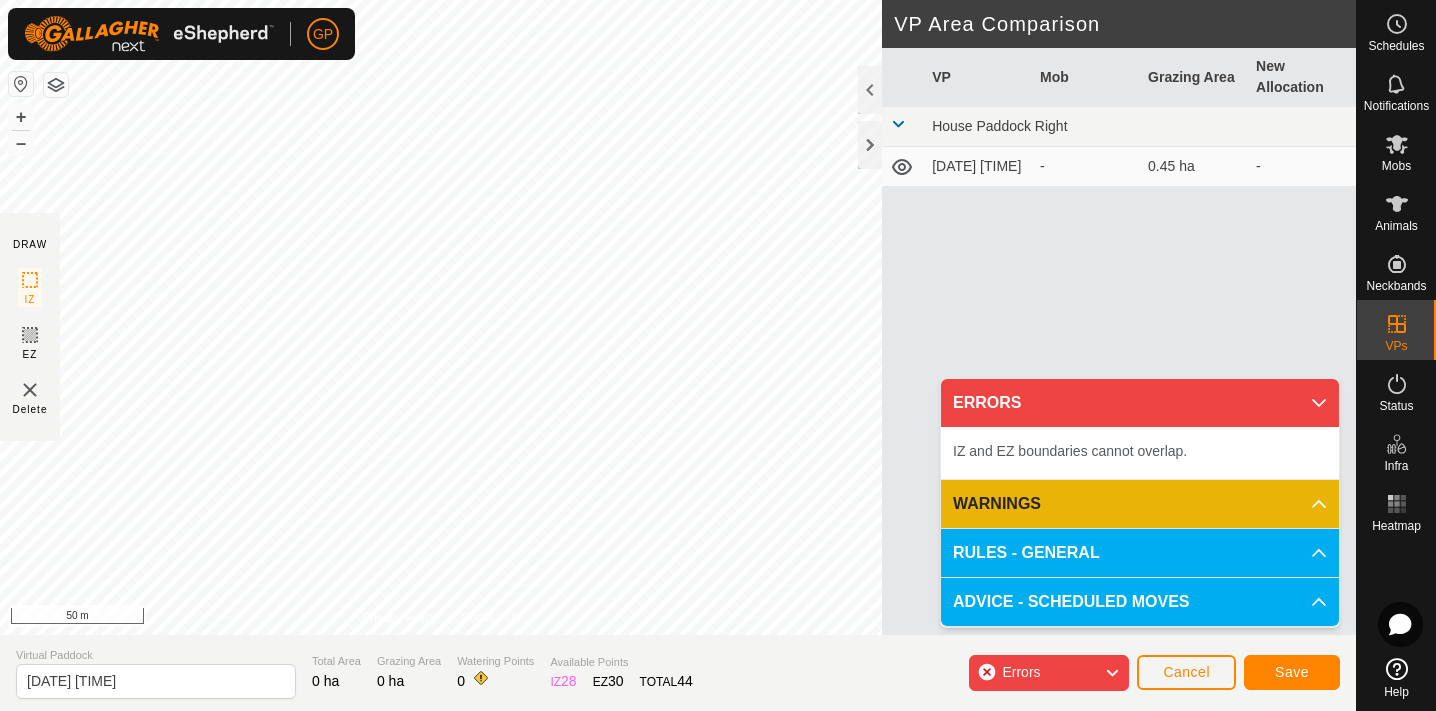 click on "Cancel" 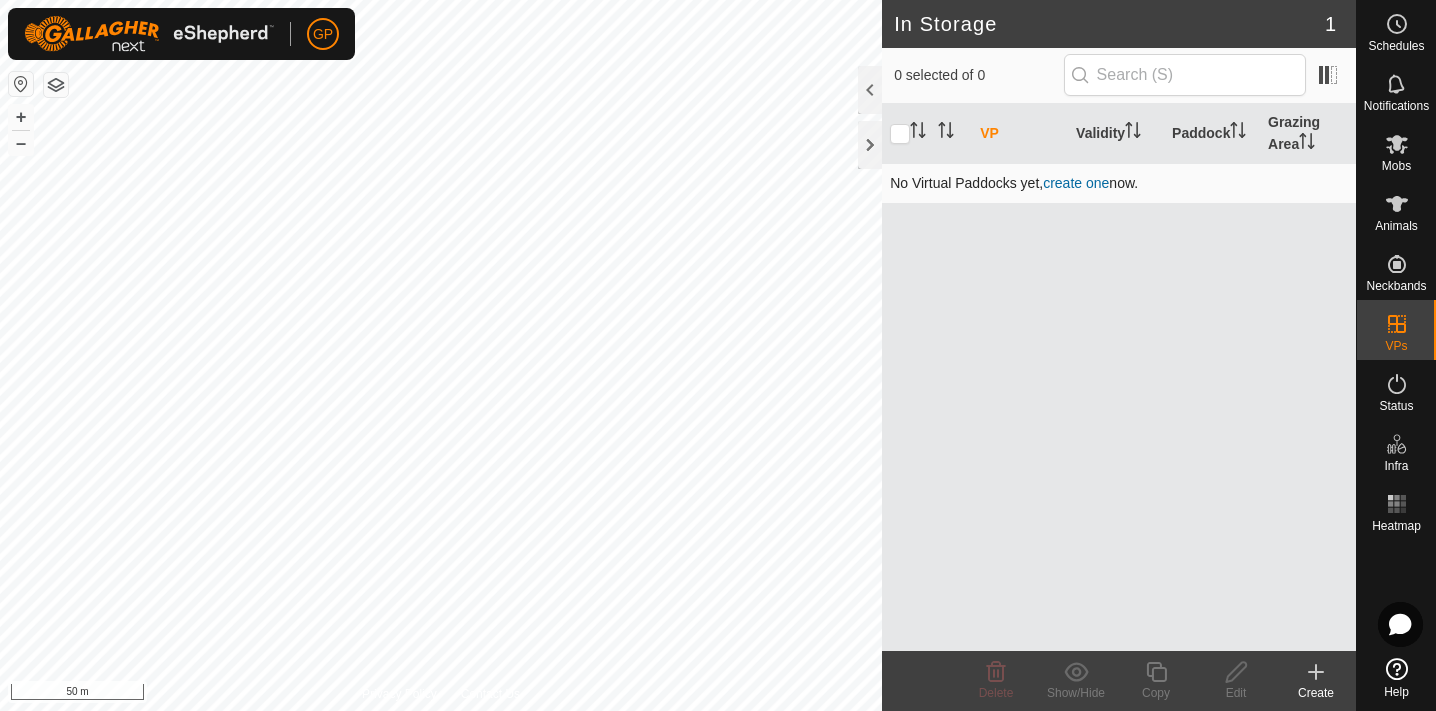 click on "create one" at bounding box center (1076, 183) 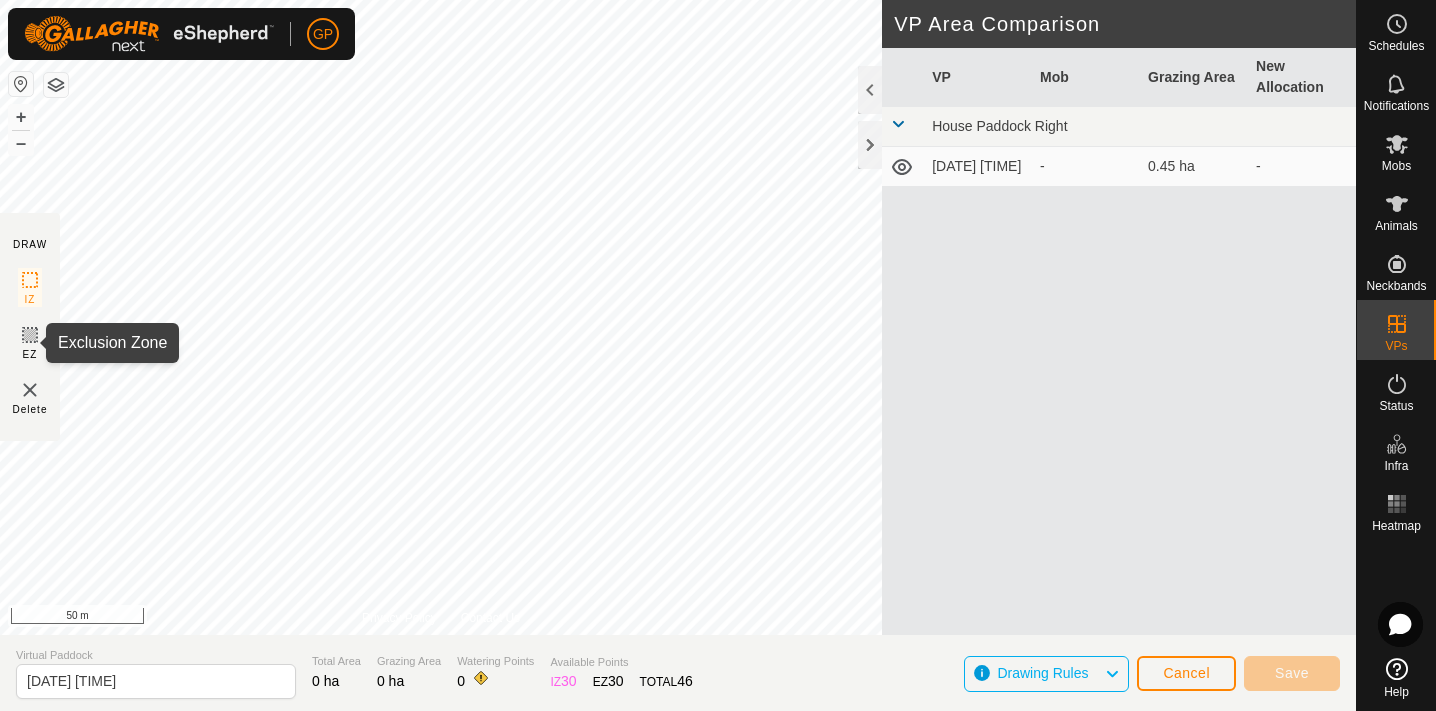 click 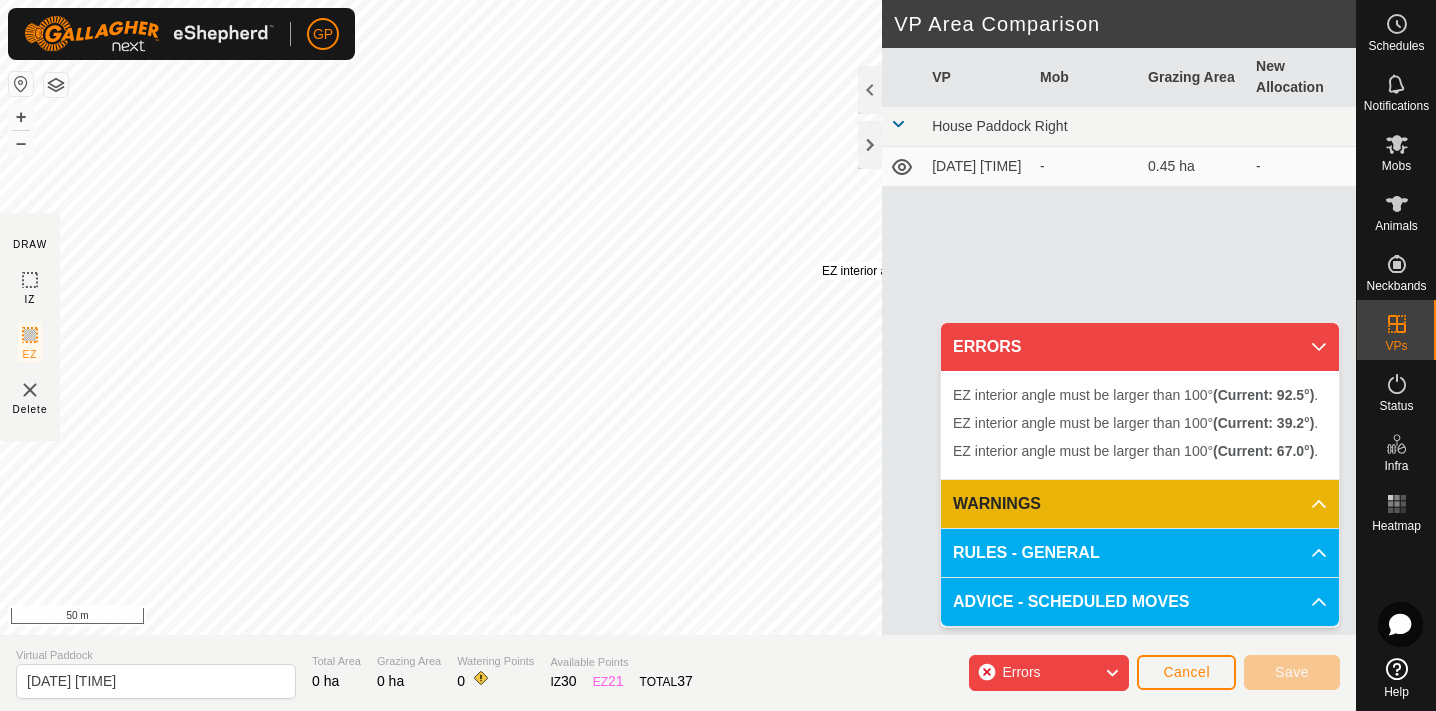 drag, startPoint x: 812, startPoint y: 263, endPoint x: 822, endPoint y: 262, distance: 10.049875 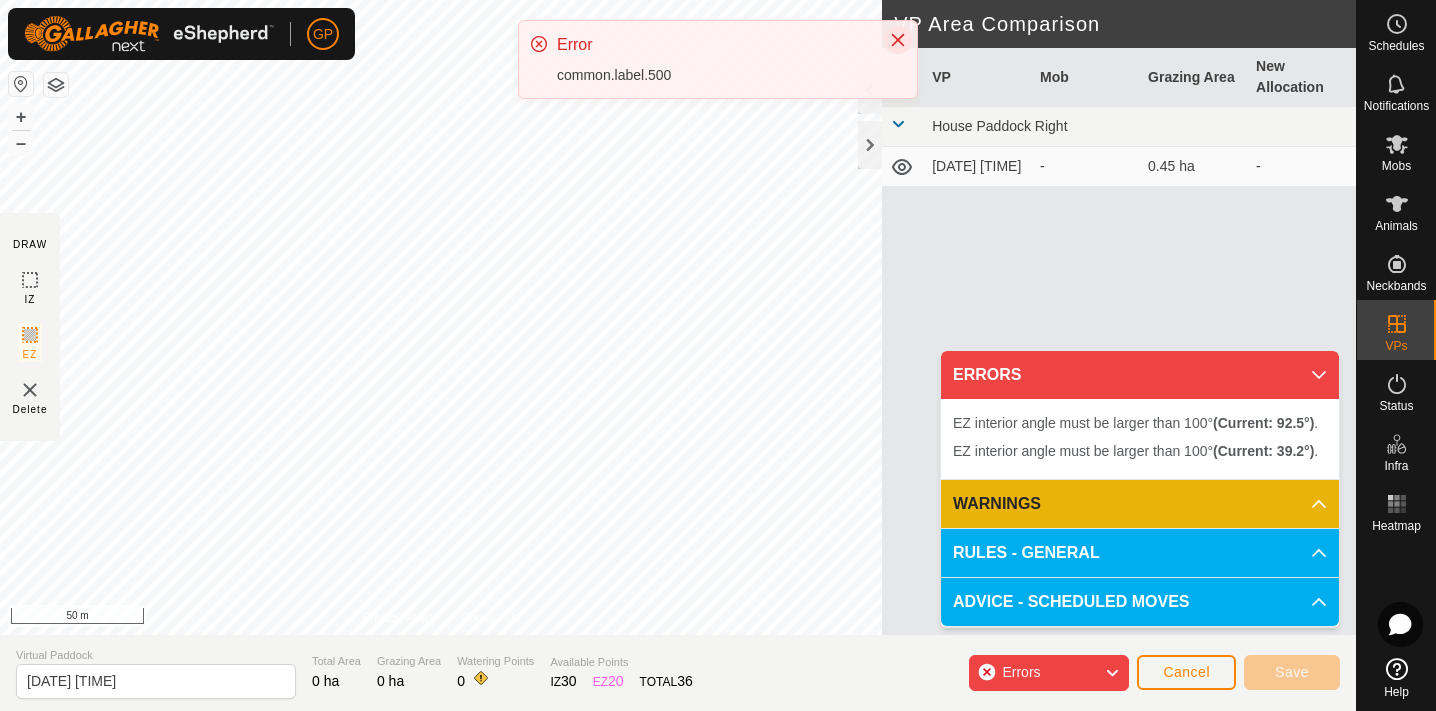 click 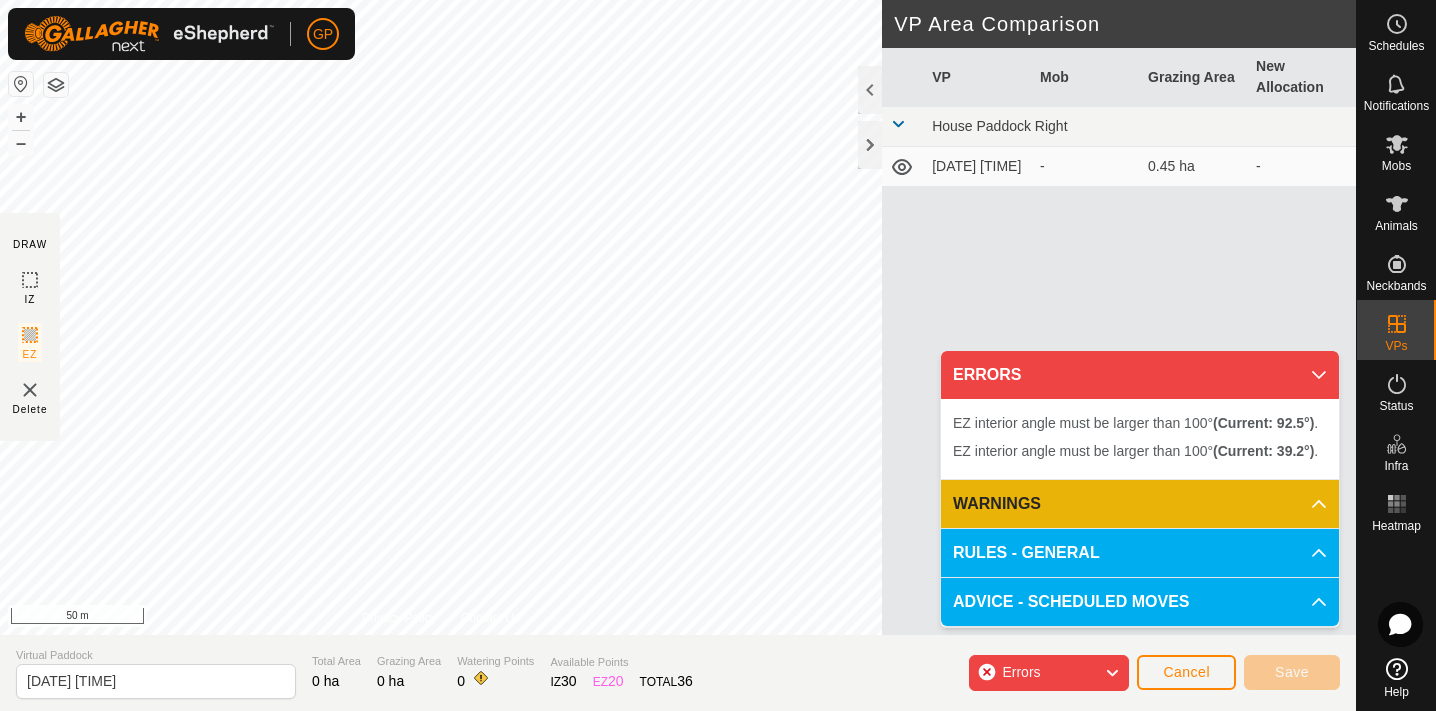 click on "Errors" 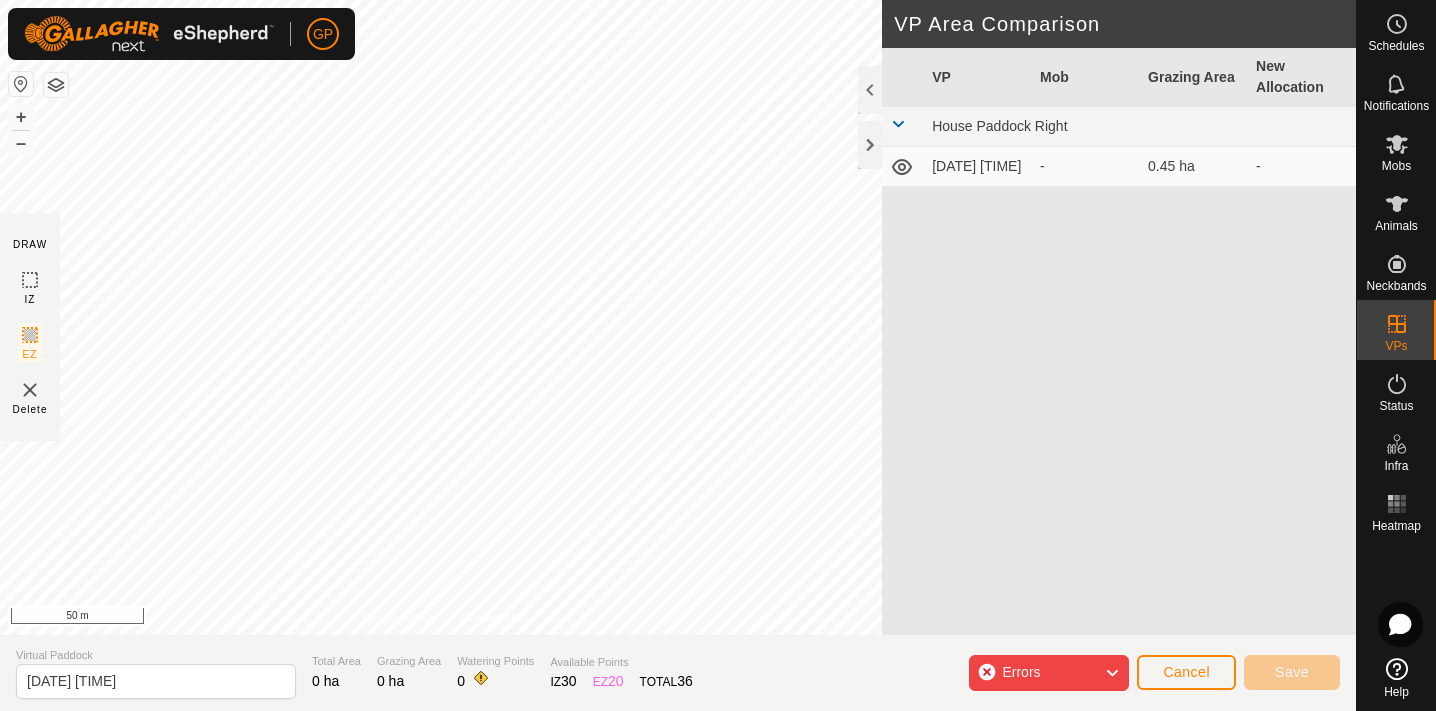 click on "Errors" 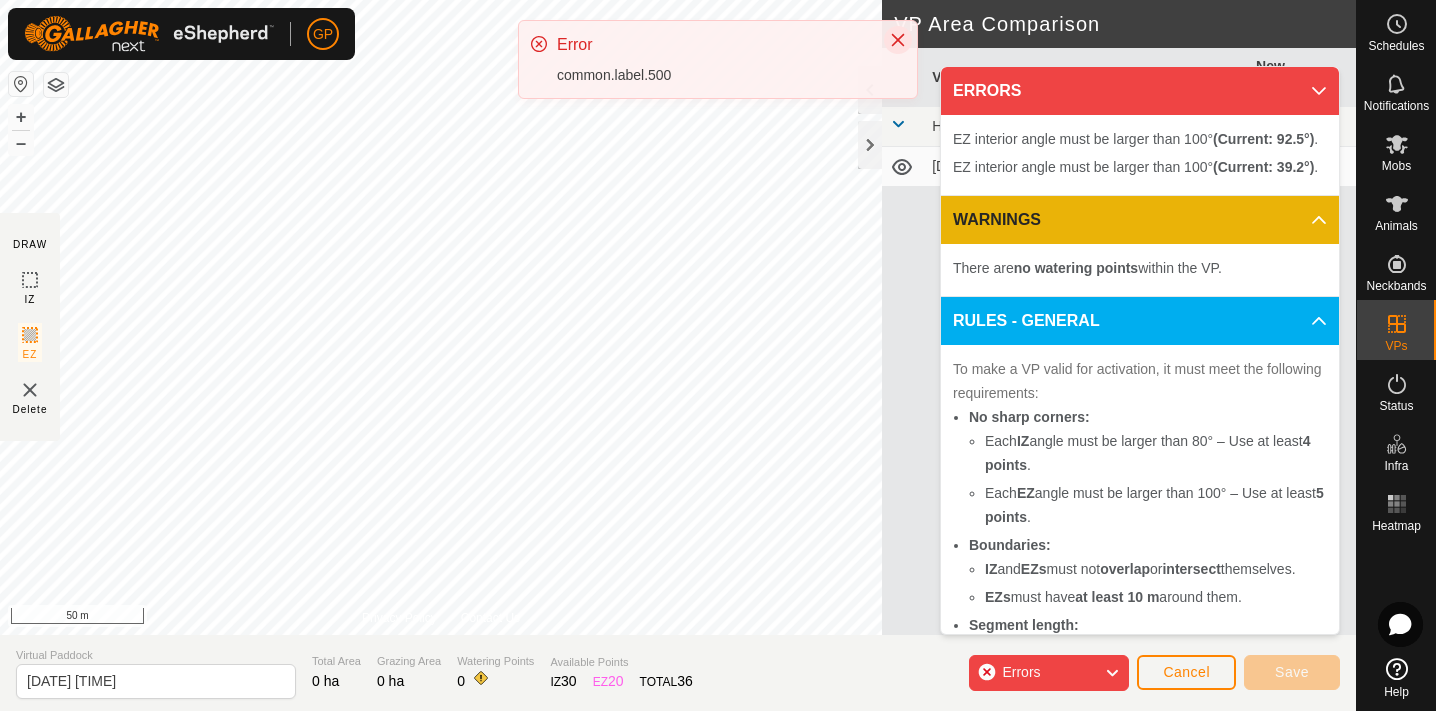 click 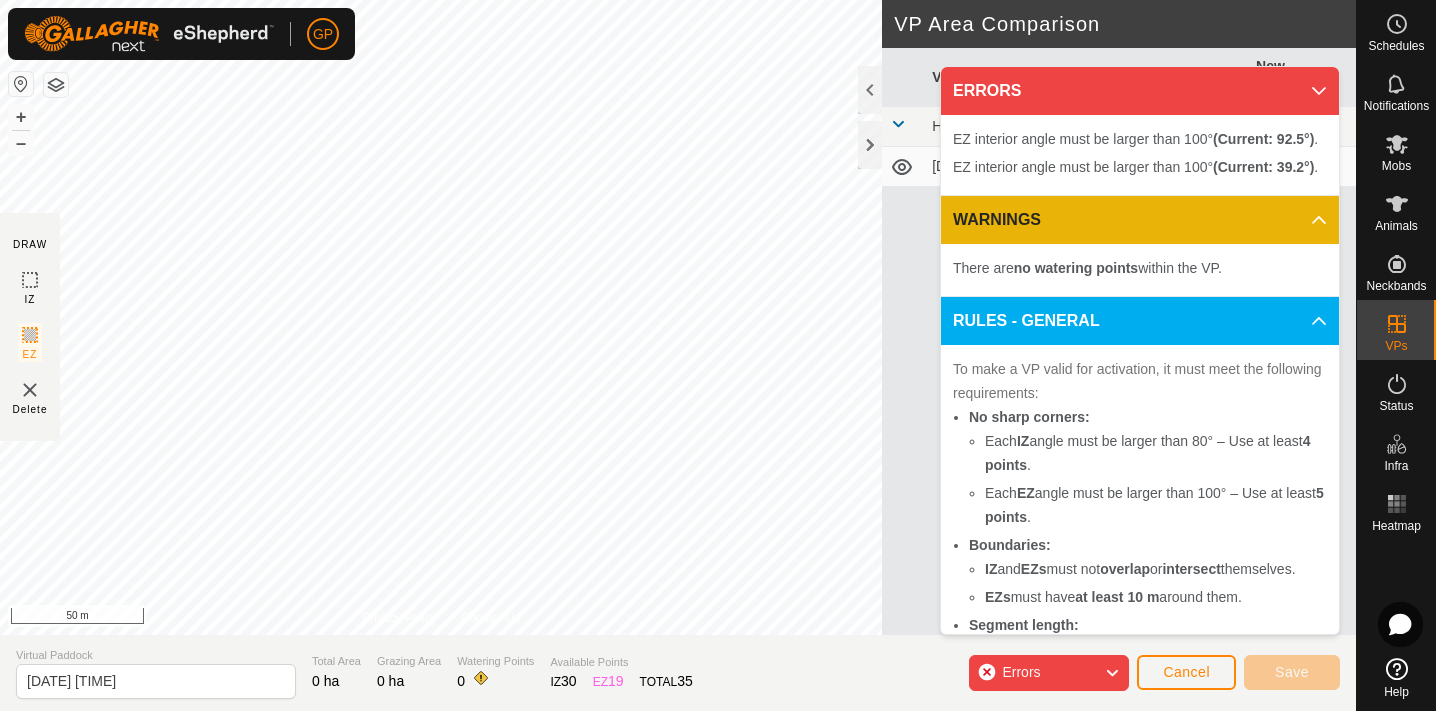 click 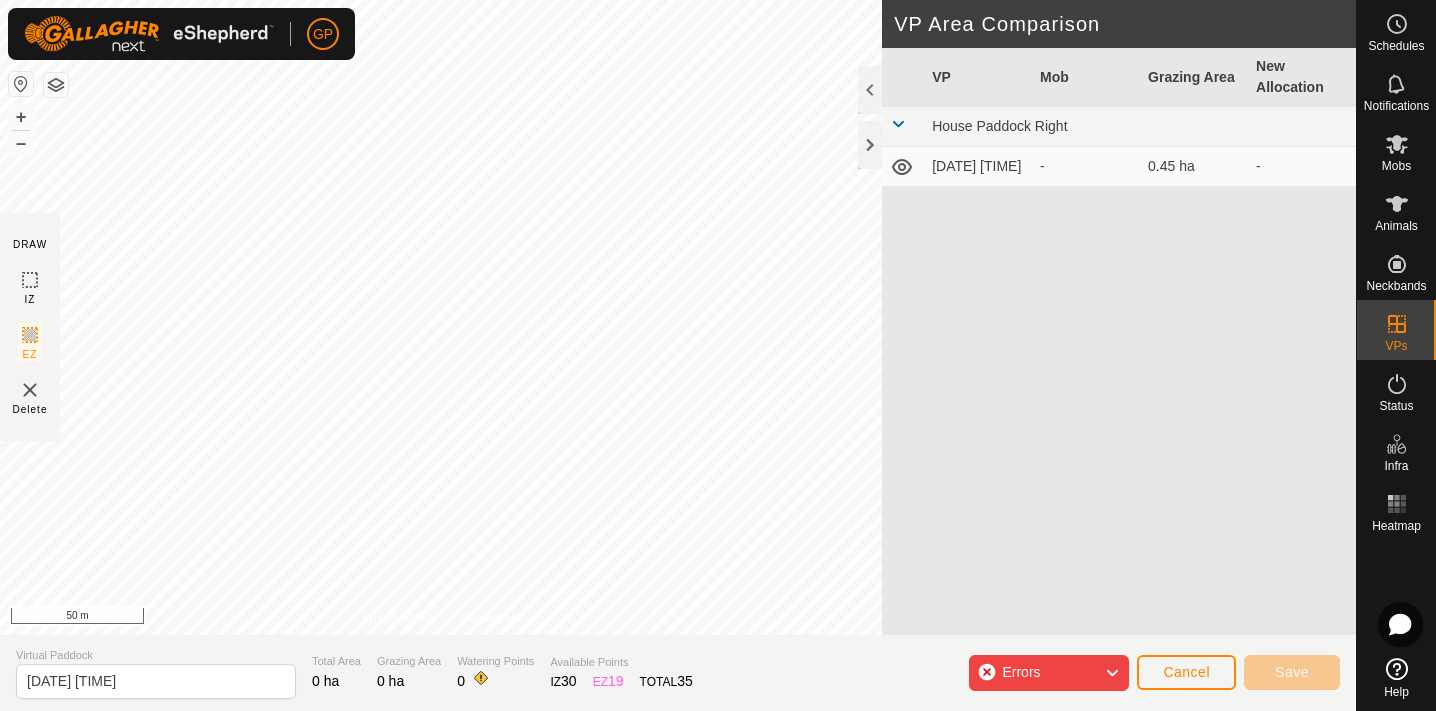 click on "0.45 ha" at bounding box center [1194, 167] 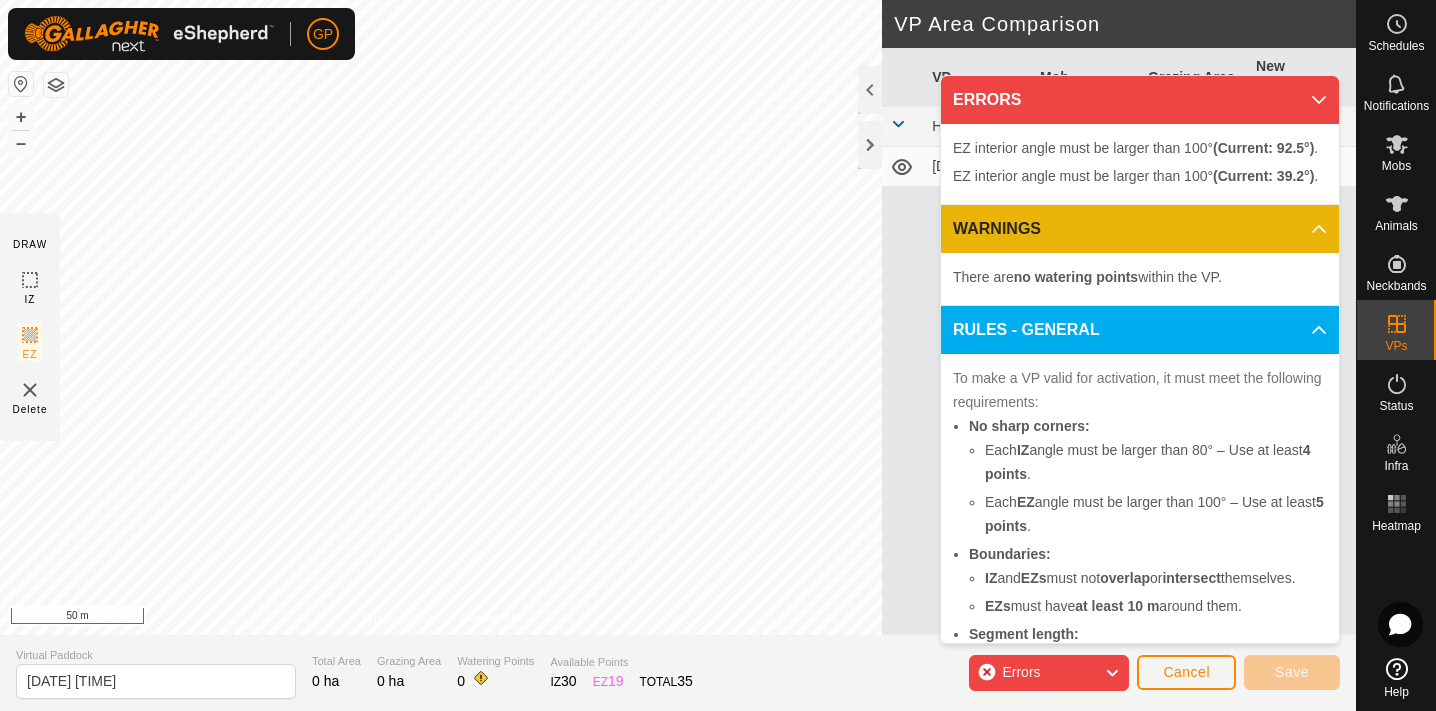 click on "Cancel" 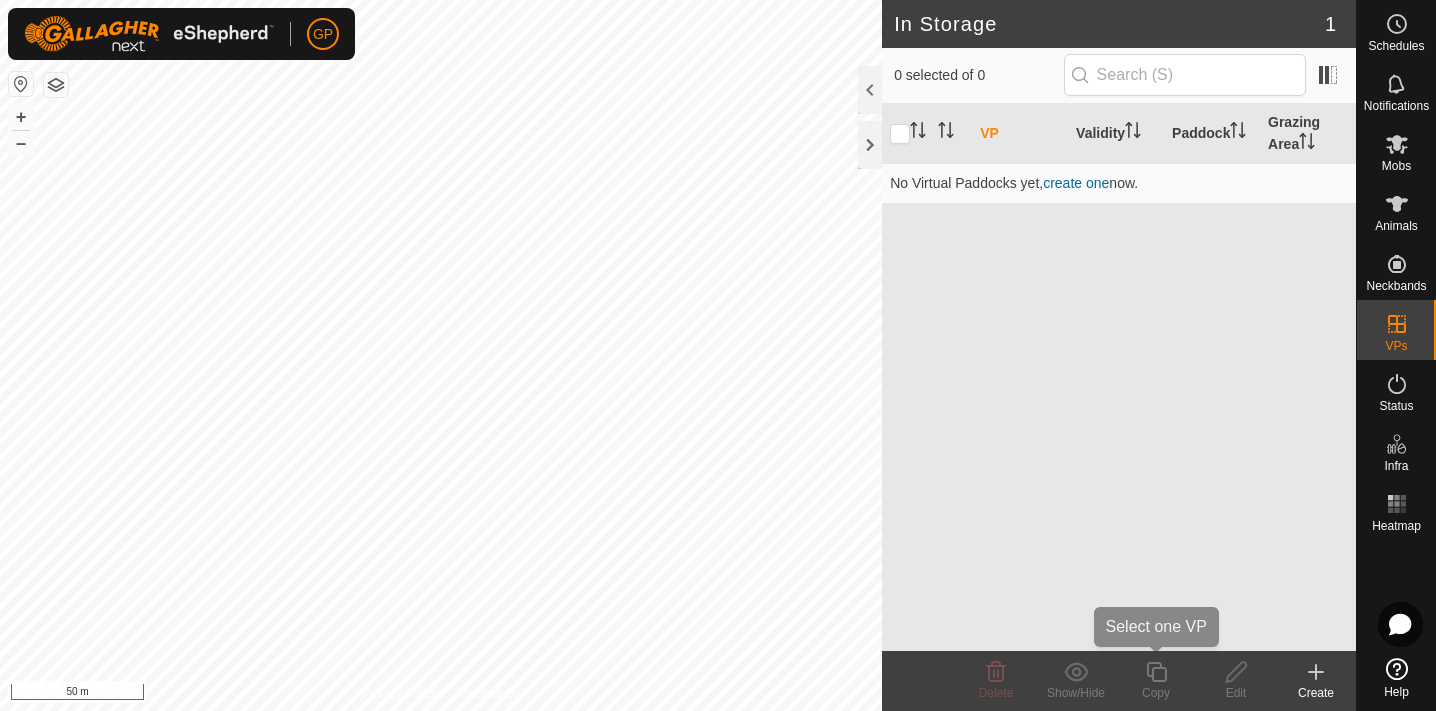 click 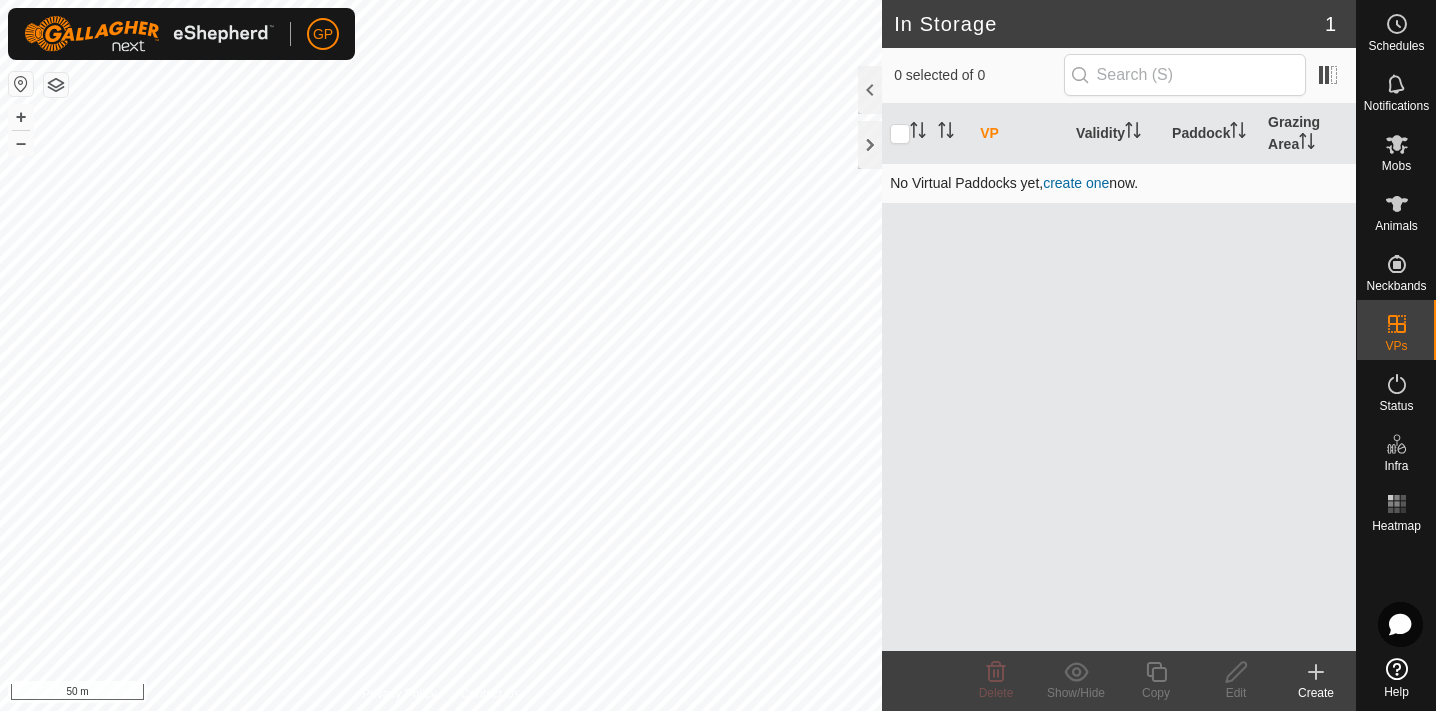 click on "create one" at bounding box center (1076, 183) 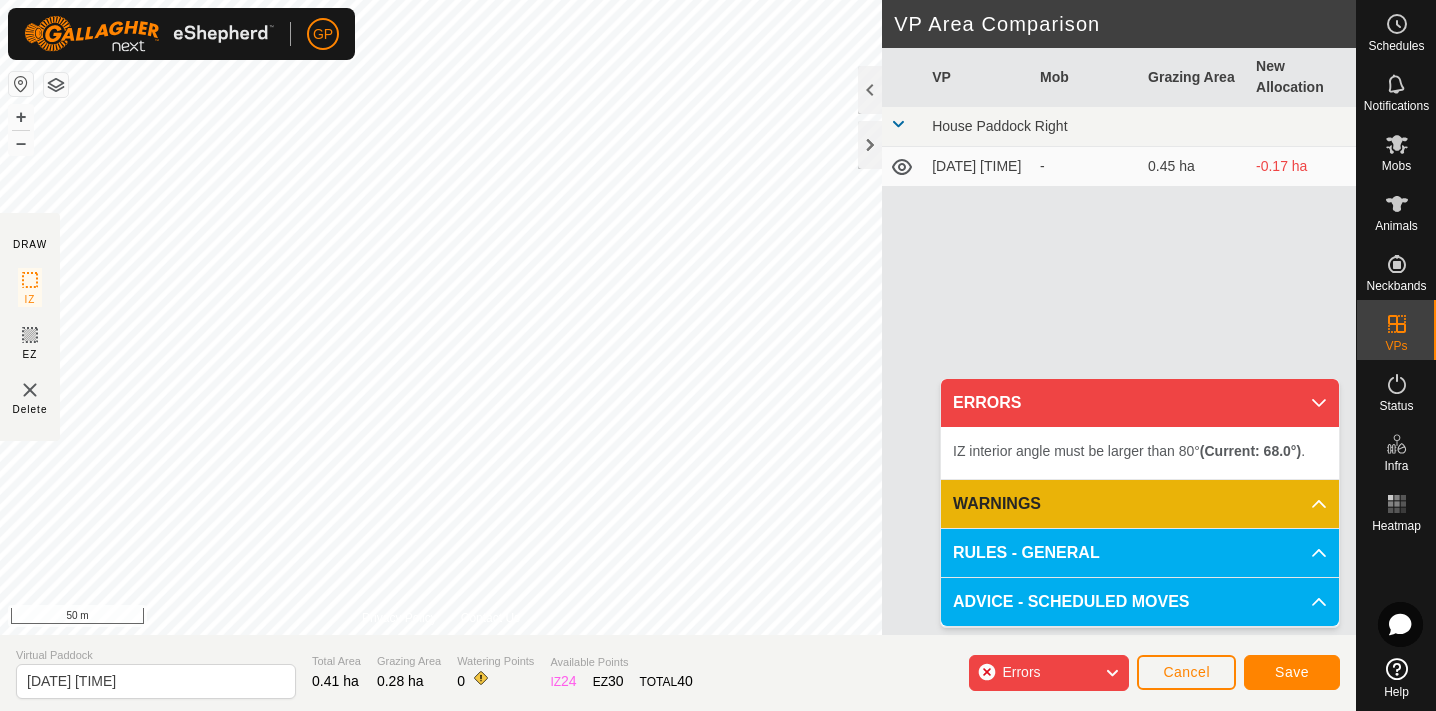 click on "DRAW IZ EZ Delete Privacy Policy Contact Us IZ interior angle must be larger than 80°  (Current: 68.0°) . + – ⇧ i 50 m VP Area Comparison     VP   Mob   Grazing Area   New Allocation  House Paddock Right  [DATE] [TIME]  -  0.45 ha  -0.17 ha Virtual Paddock [DATE] [TIME] Total Area 0.41 ha Grazing Area 0.28 ha Watering Points 0 Available Points  IZ   24  EZ  30  TOTAL   40 Errors Cancel Save" 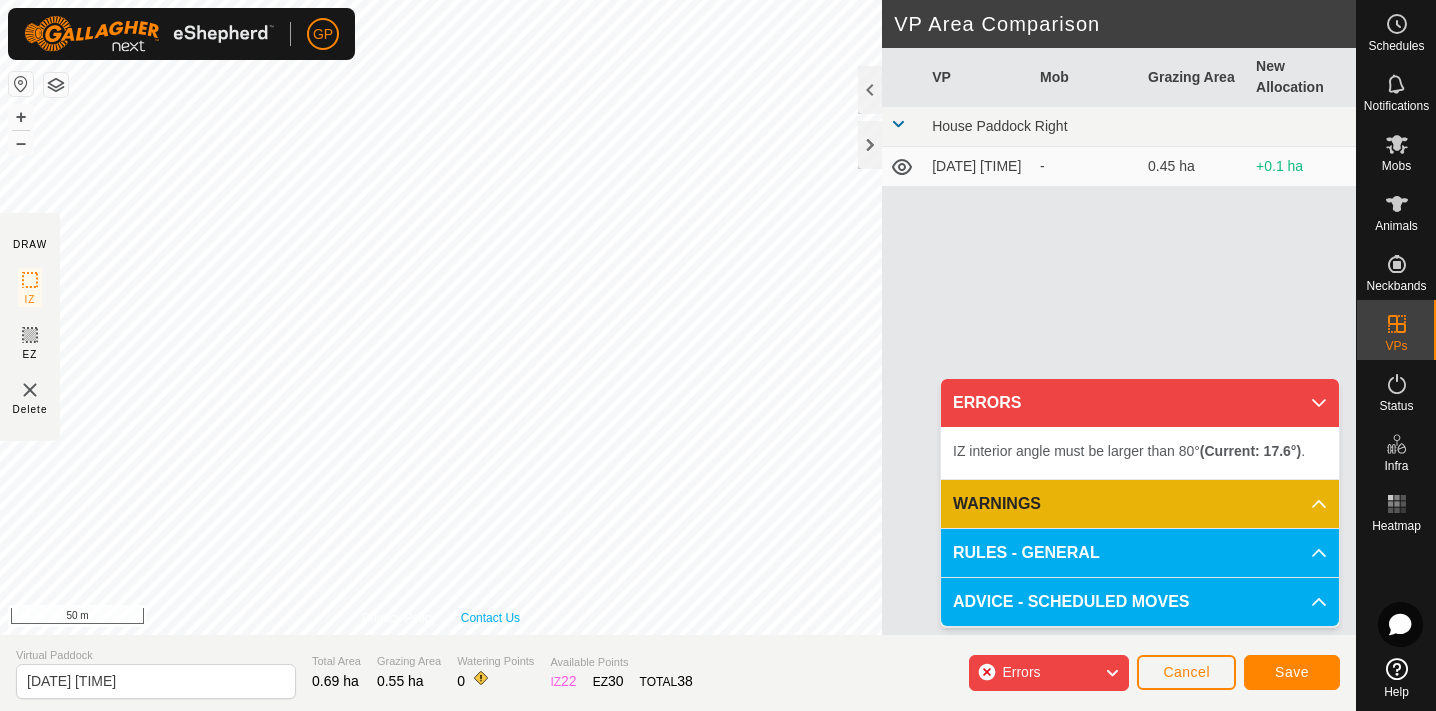 click on "Privacy Policy Contact Us IZ interior angle must be larger than 80°  (Current: 39.8°) . + – ⇧ i 50 m" at bounding box center [441, 317] 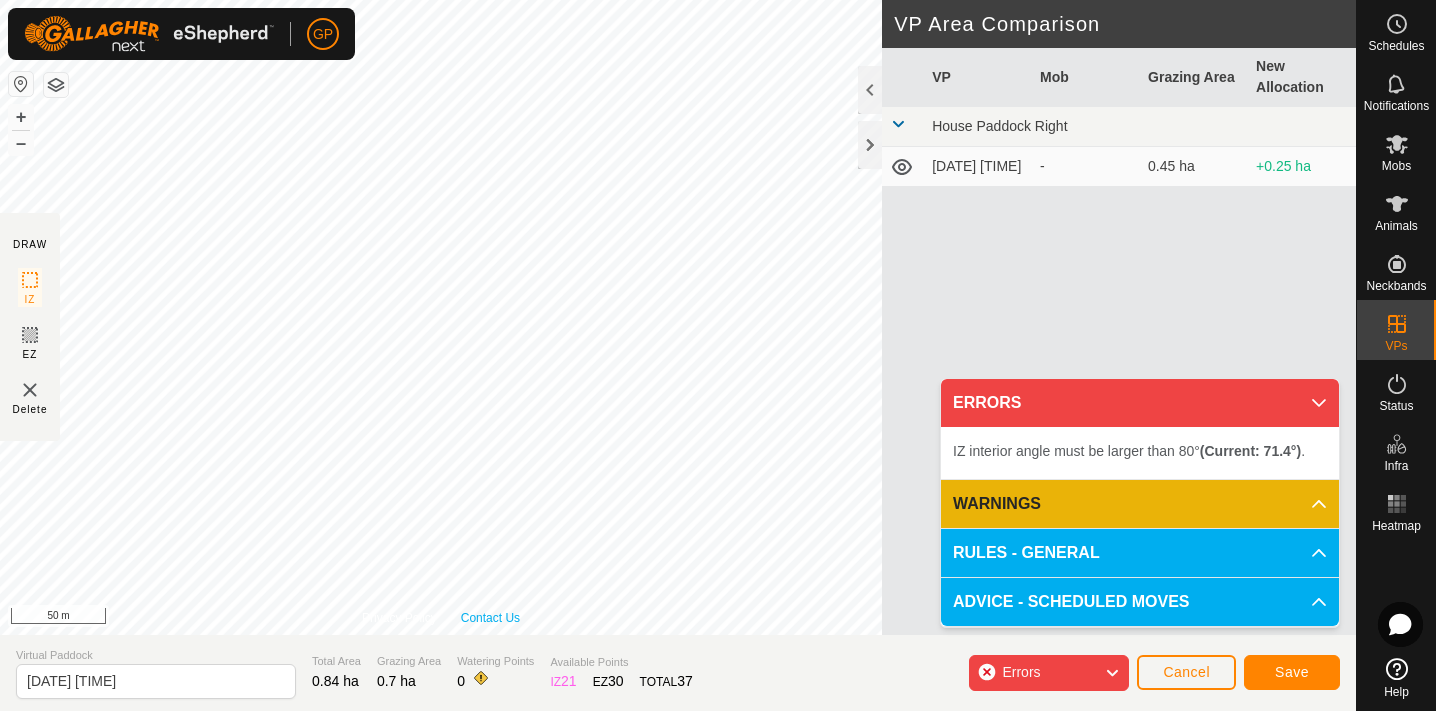 click on "Privacy Policy Contact Us IZ interior angle must be larger than 80°  (Current: 71.4°) . + – ⇧ i 50 m" at bounding box center [441, 317] 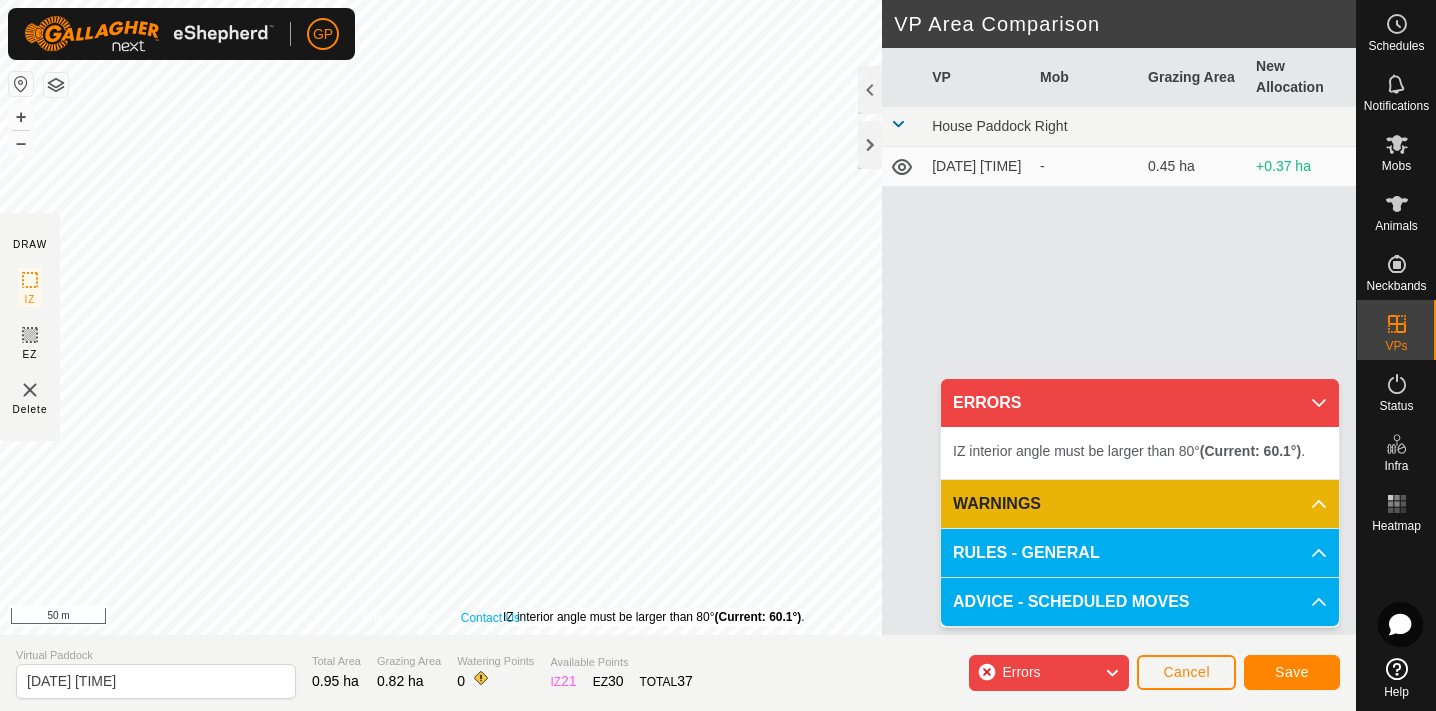 drag, startPoint x: 509, startPoint y: 612, endPoint x: 499, endPoint y: 611, distance: 10.049875 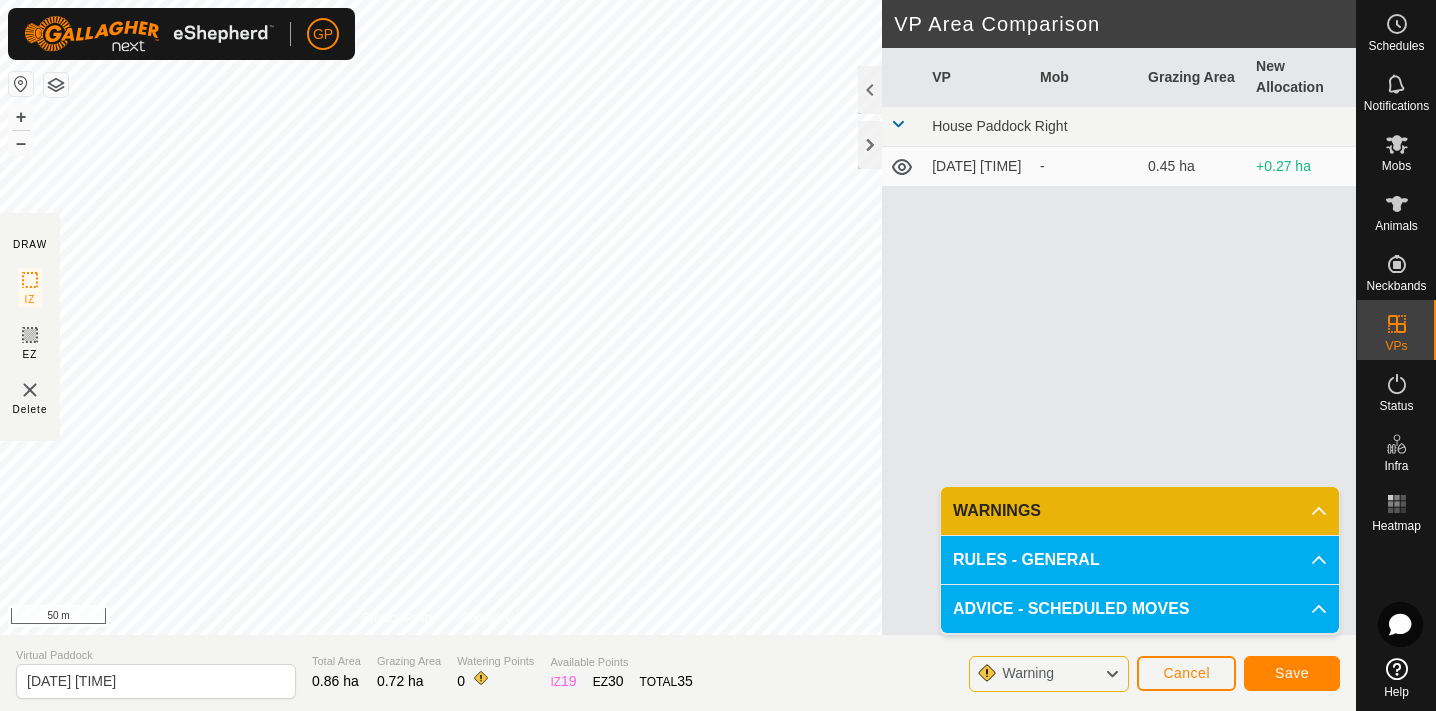 click on "Warning" 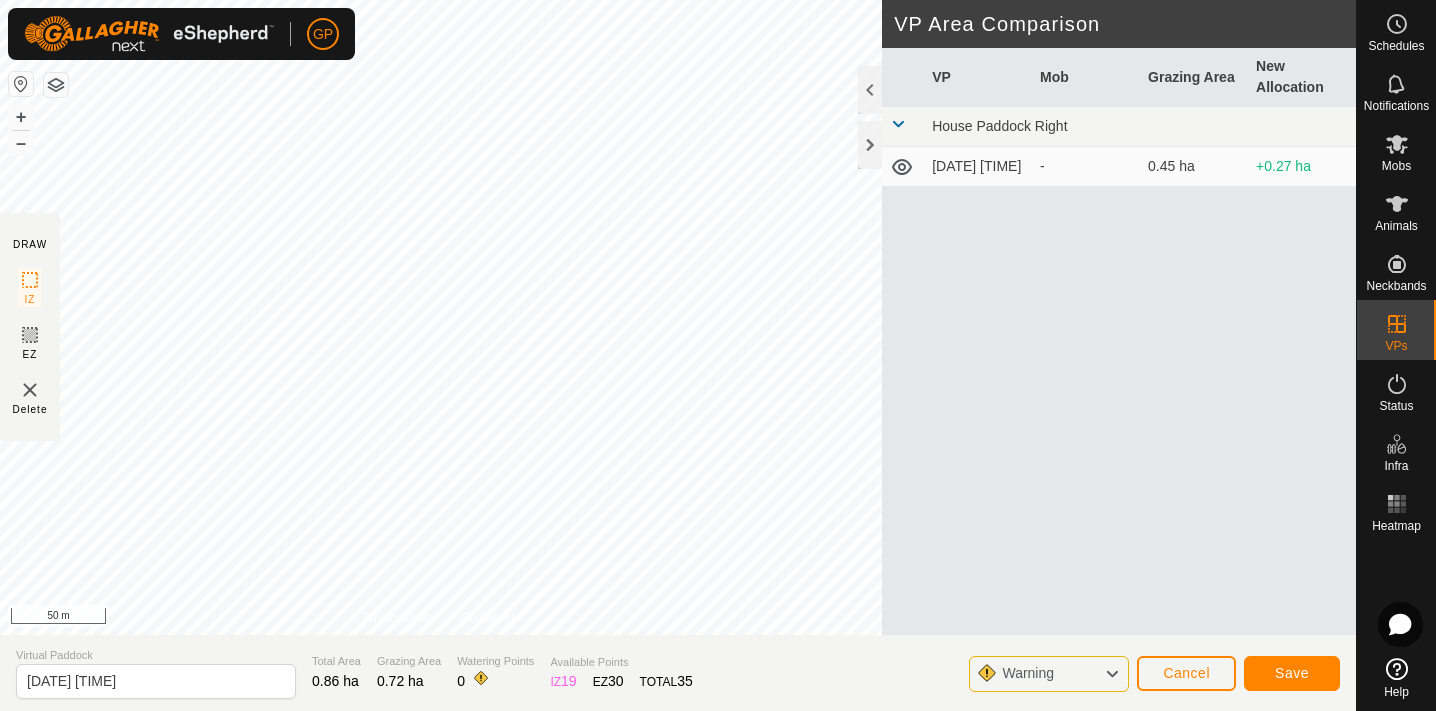 click on "Warning" 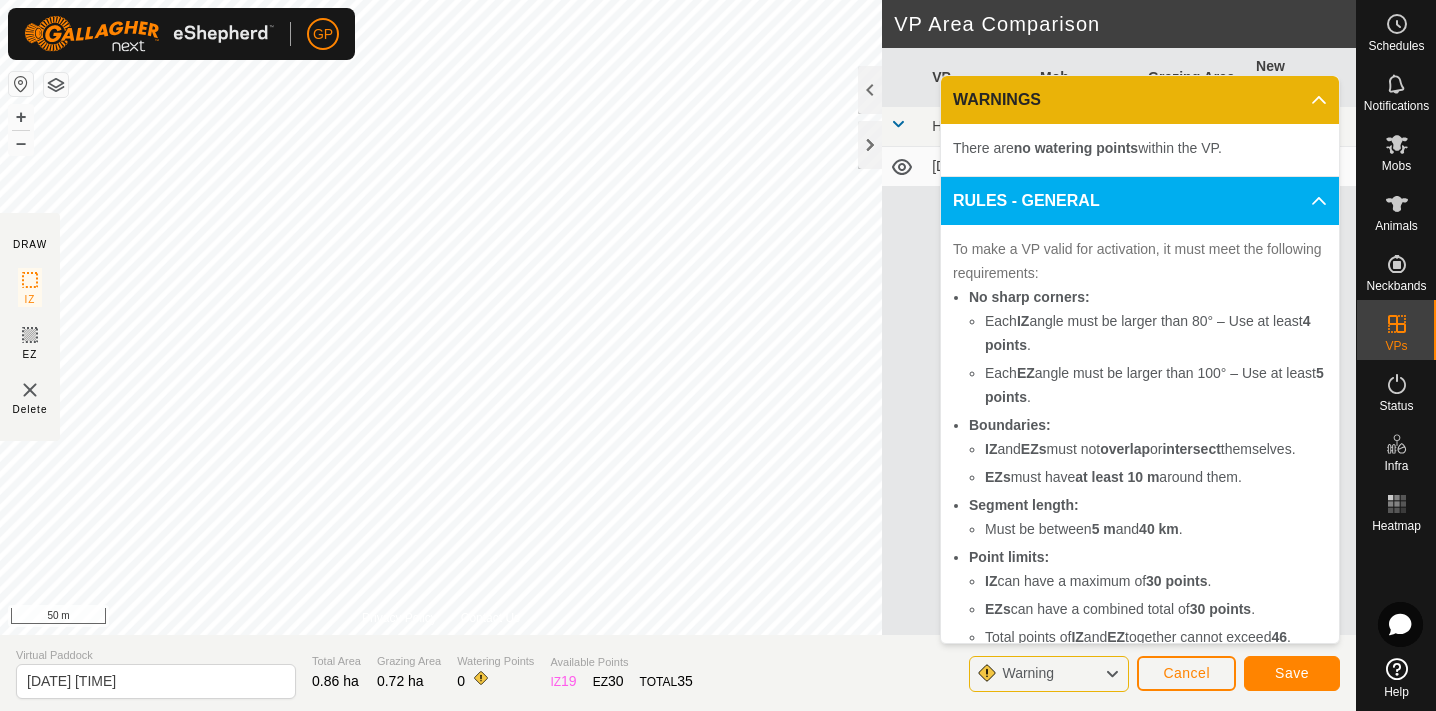 click on "Save" 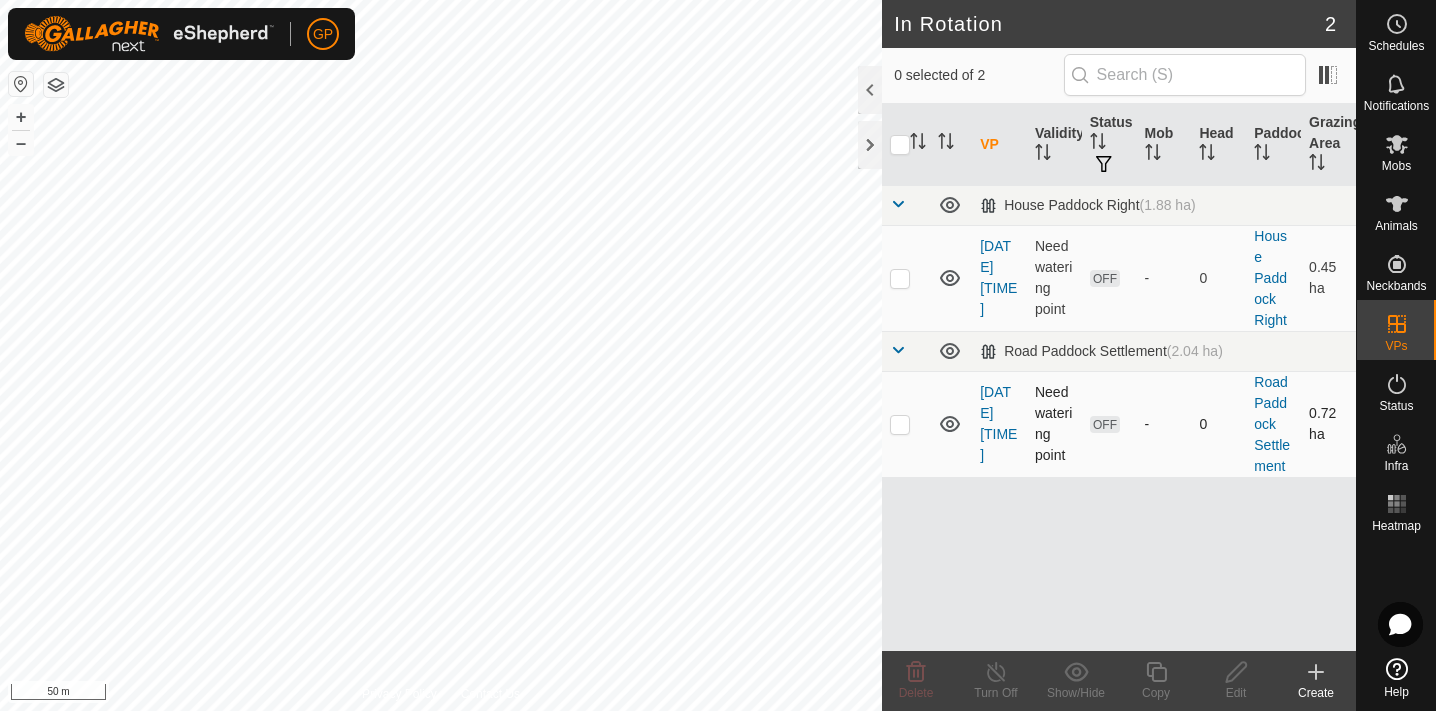 click 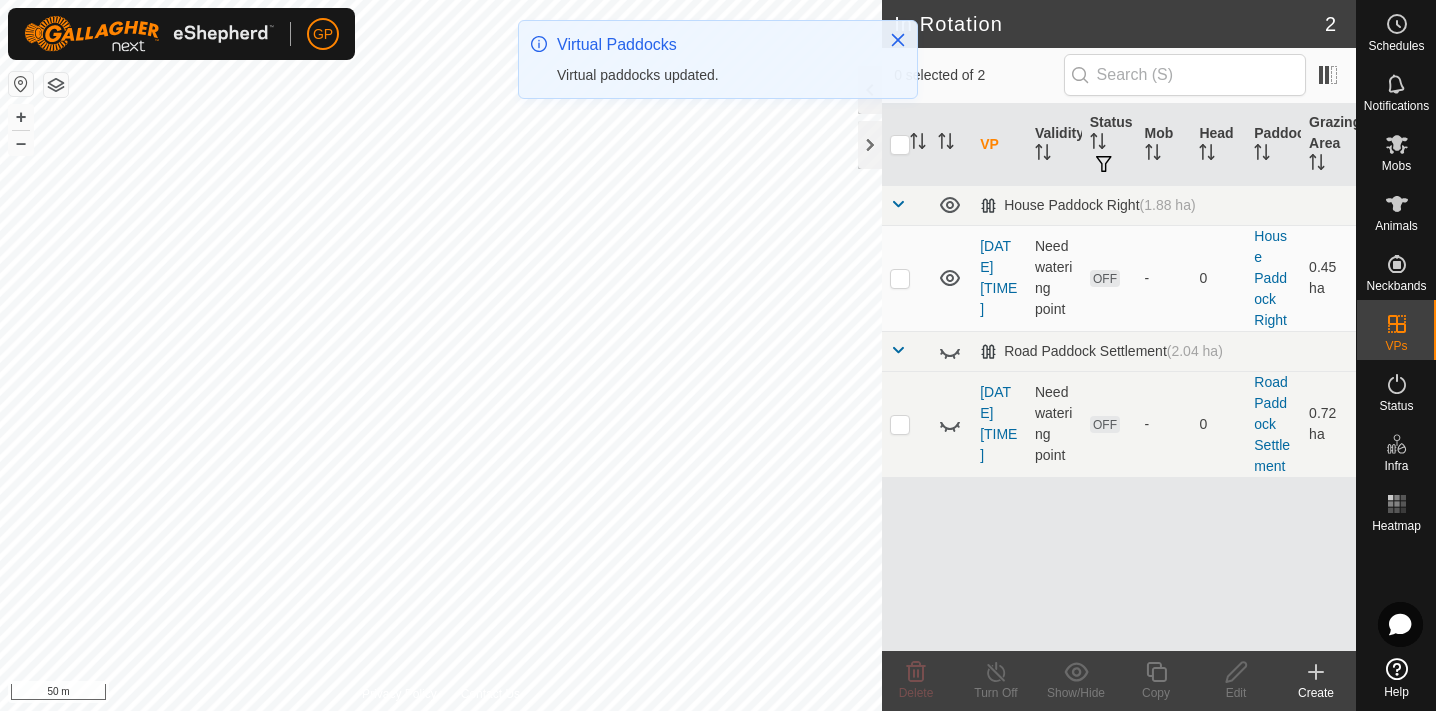 click 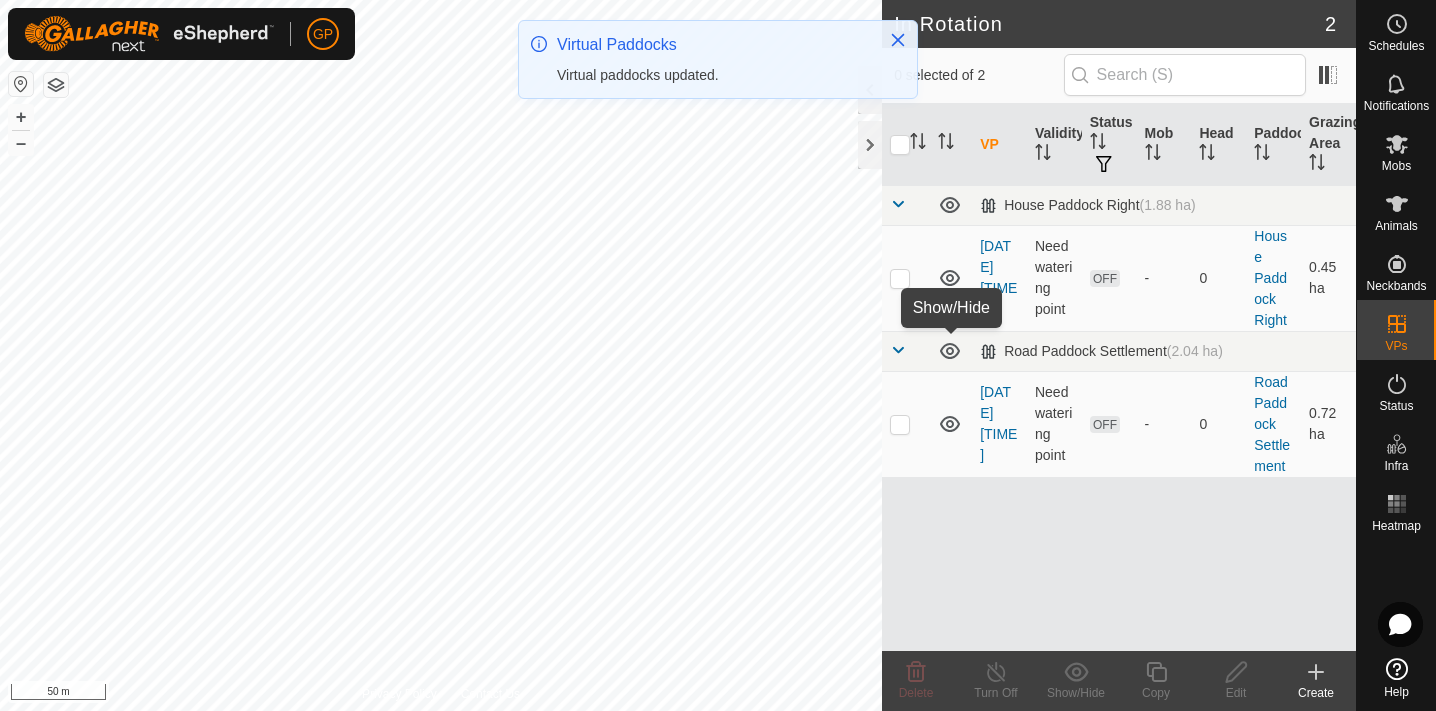 click 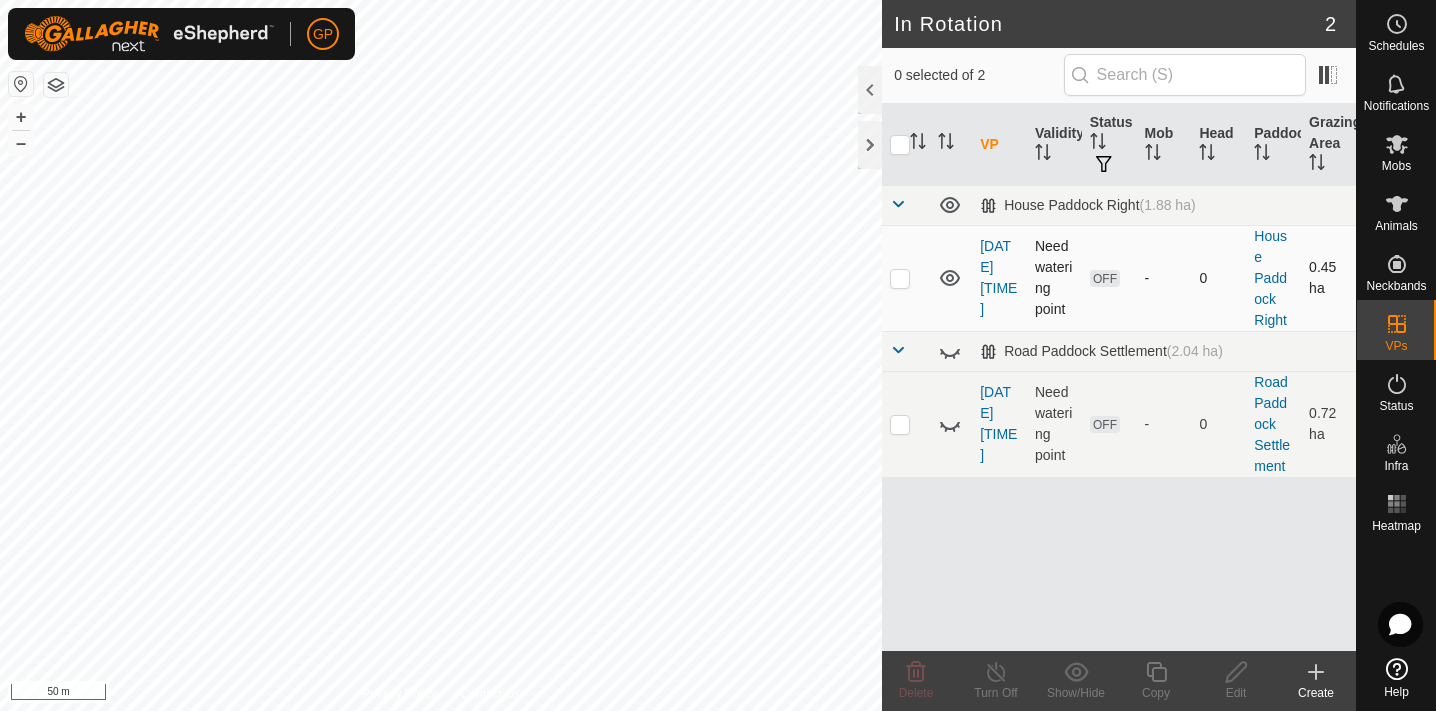 click 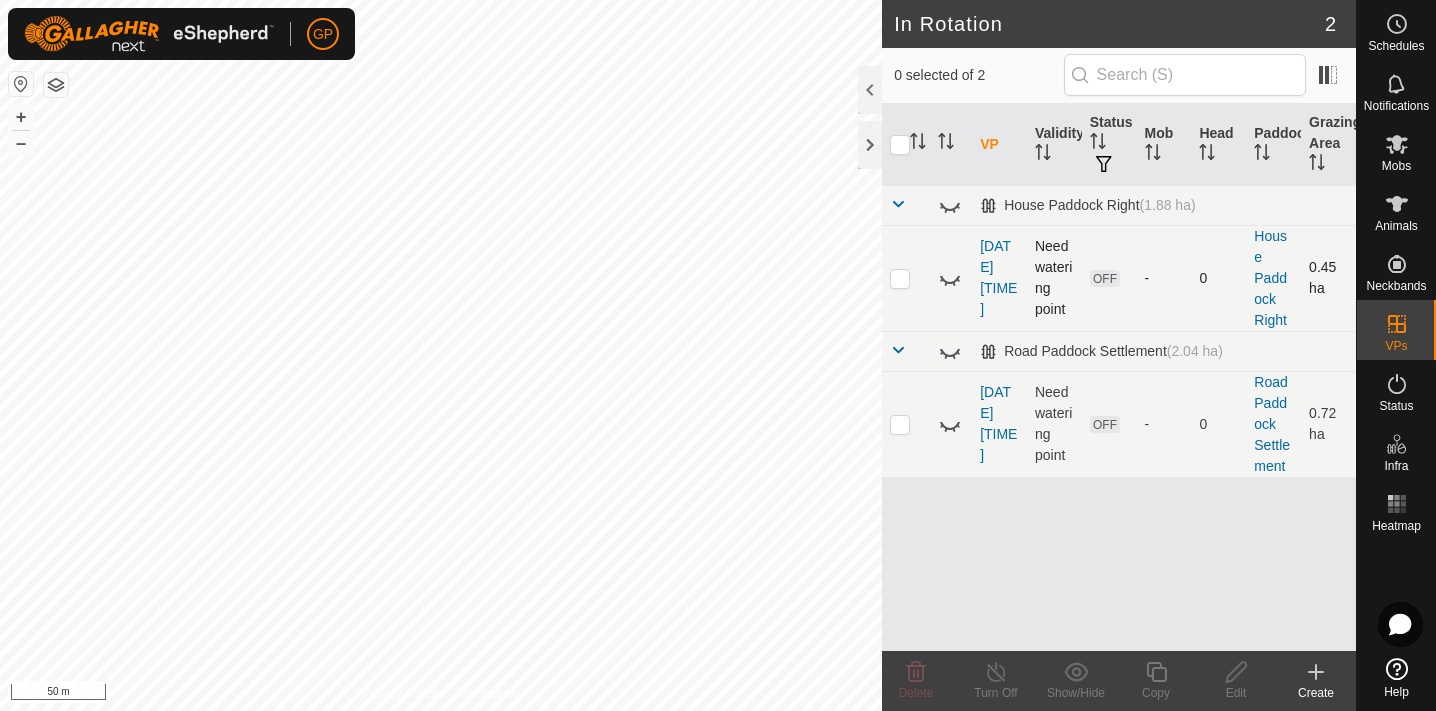 click 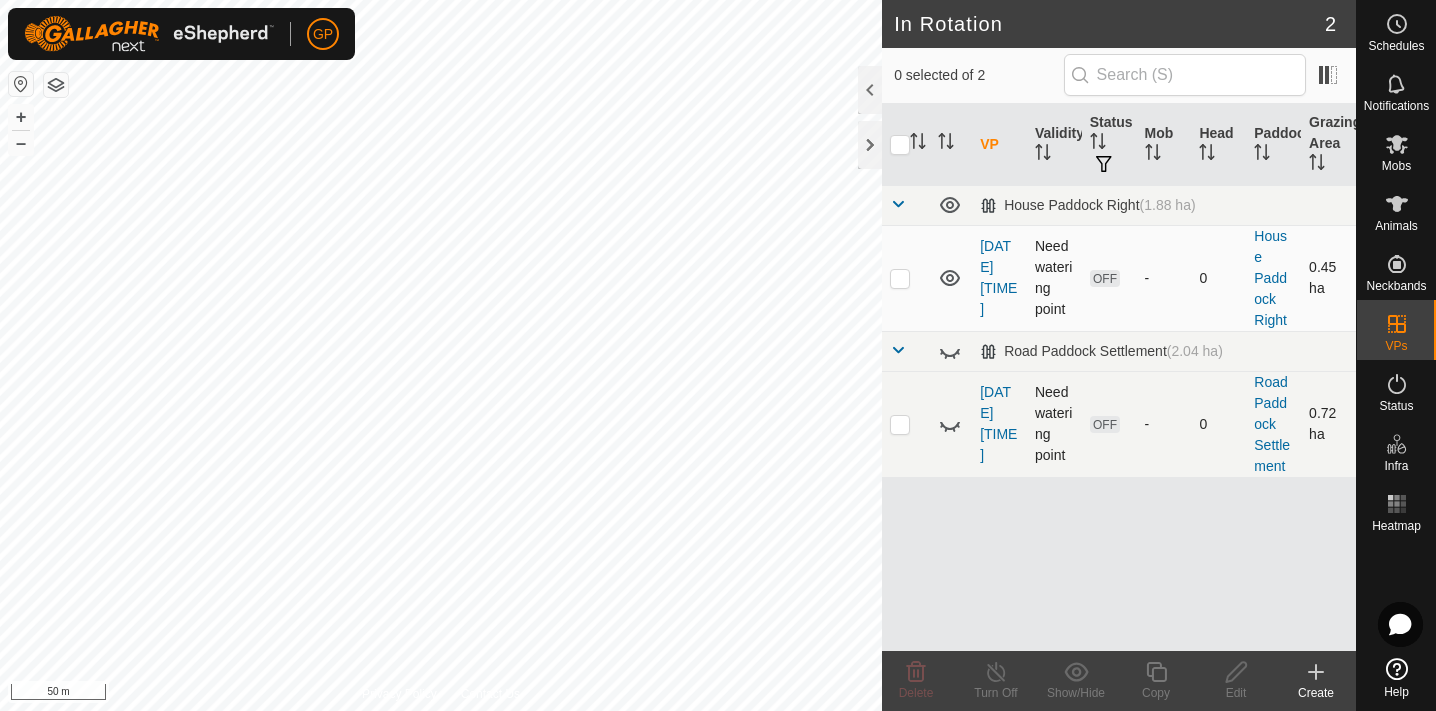 click on "In Rotation 2 0 selected of 2     VP   Validity   Status   Mob   Head   Paddock   Grazing Area   House Paddock Right   (1.88 ha) [DATE] [TIME]  Need watering point  OFF  -   0   House Paddock Right   0.45 ha   Road Paddock Settlement    (2.04 ha) [DATE] [TIME]  Need watering point  OFF  -   0   Road Paddock Settlement    0.72 ha  Delete  Turn Off   Show/Hide   Copy   Edit   Create  Privacy Policy Contact Us + – ⇧ i 50 m" 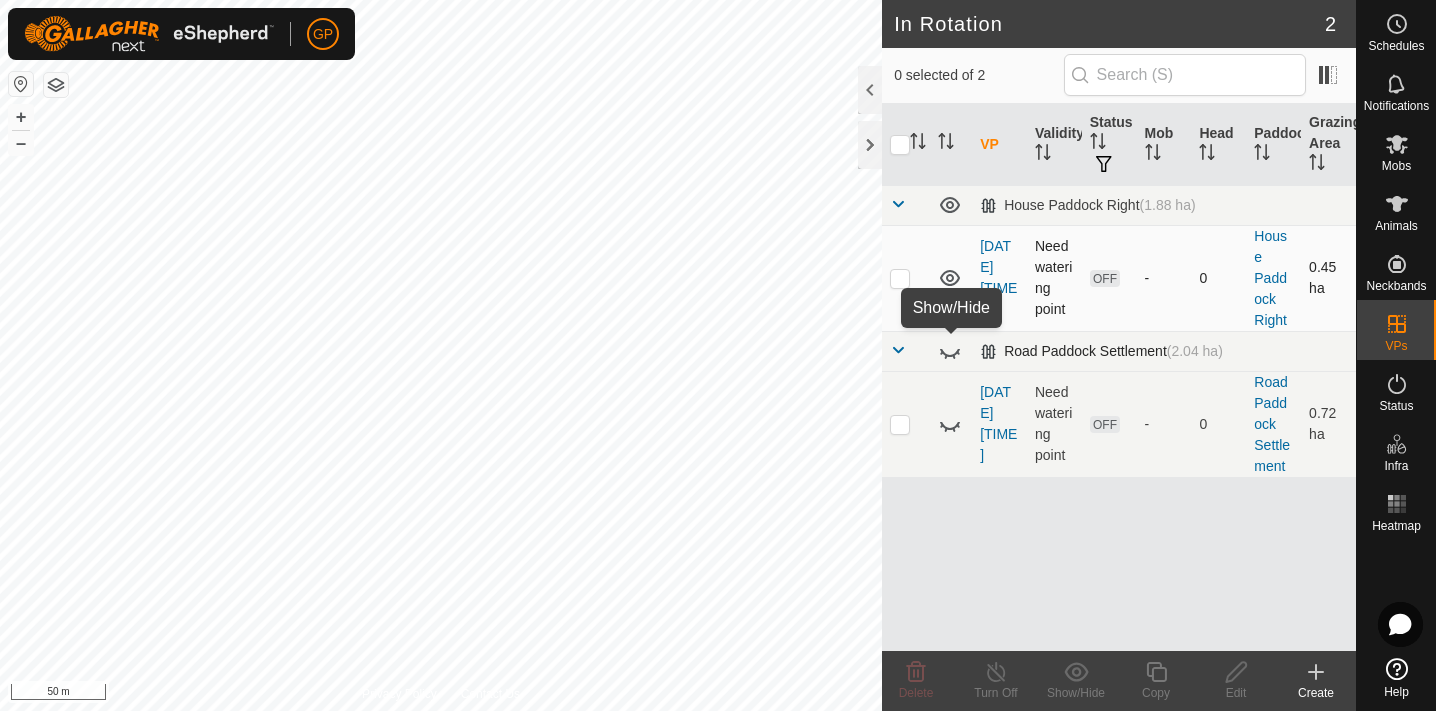 click 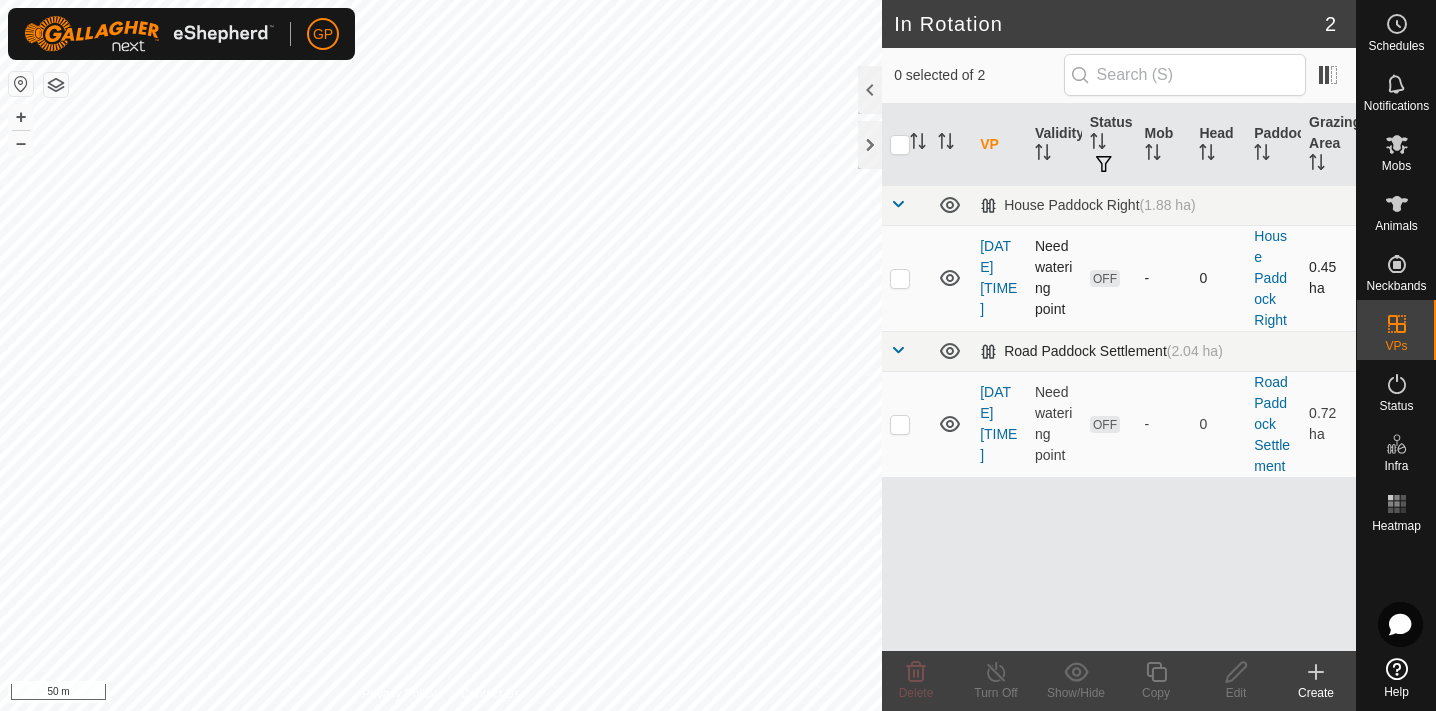 click on "GP Schedules Notifications Mobs Animals Neckbands VPs Status Heatmap Help In Rotation 2 0 selected of 2     VP   Validity   Status   Mob   Head   Paddock   Grazing Area   House Paddock Right   (1.88 ha) [DATE] [TIME]  Need watering point  OFF  -   0   House Paddock Right   0.45 ha   Road Paddock Settlement    (2.04 ha) [DATE] [TIME]  Need watering point  OFF  -   0   Road Paddock Settlement    0.72 ha  Delete  Turn Off   Show/Hide   Copy   Edit   Create  Privacy Policy Contact Us + – ⇧ i 50 m" at bounding box center [718, 355] 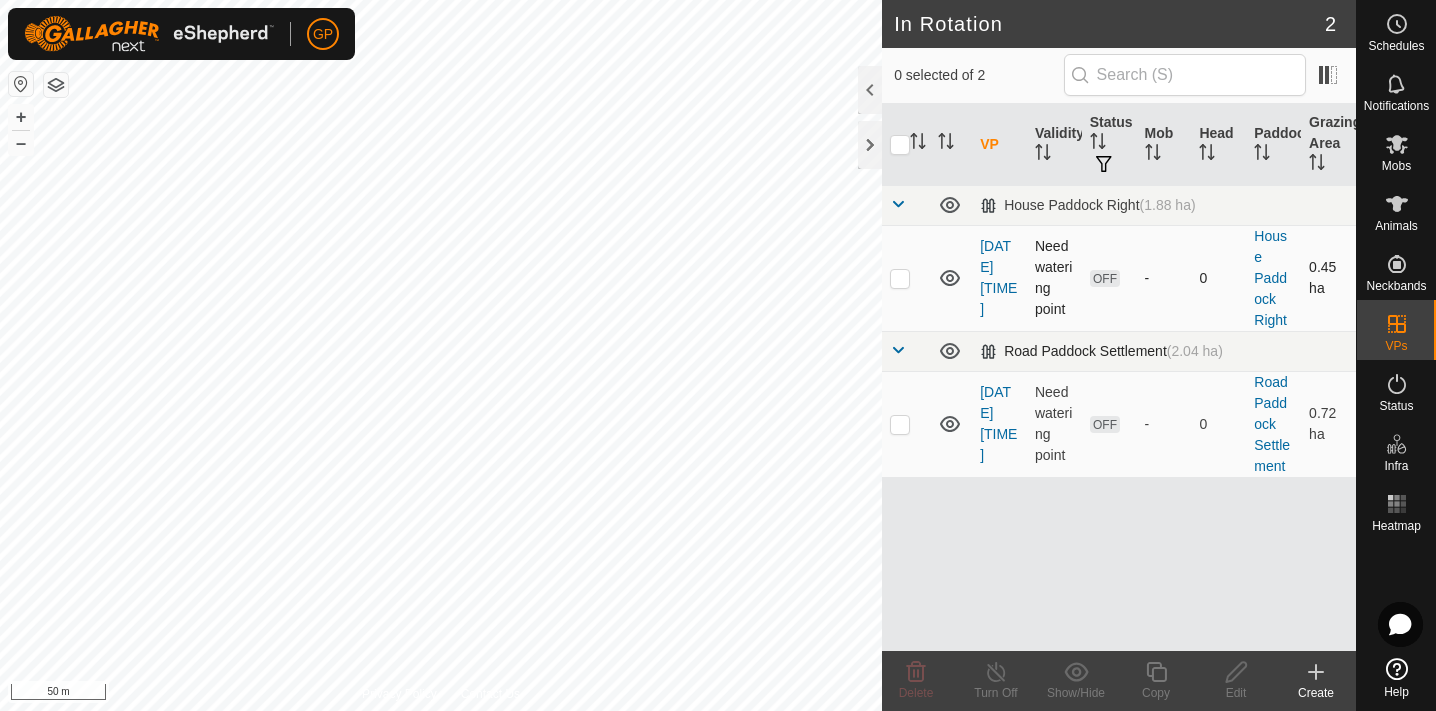 checkbox on "true" 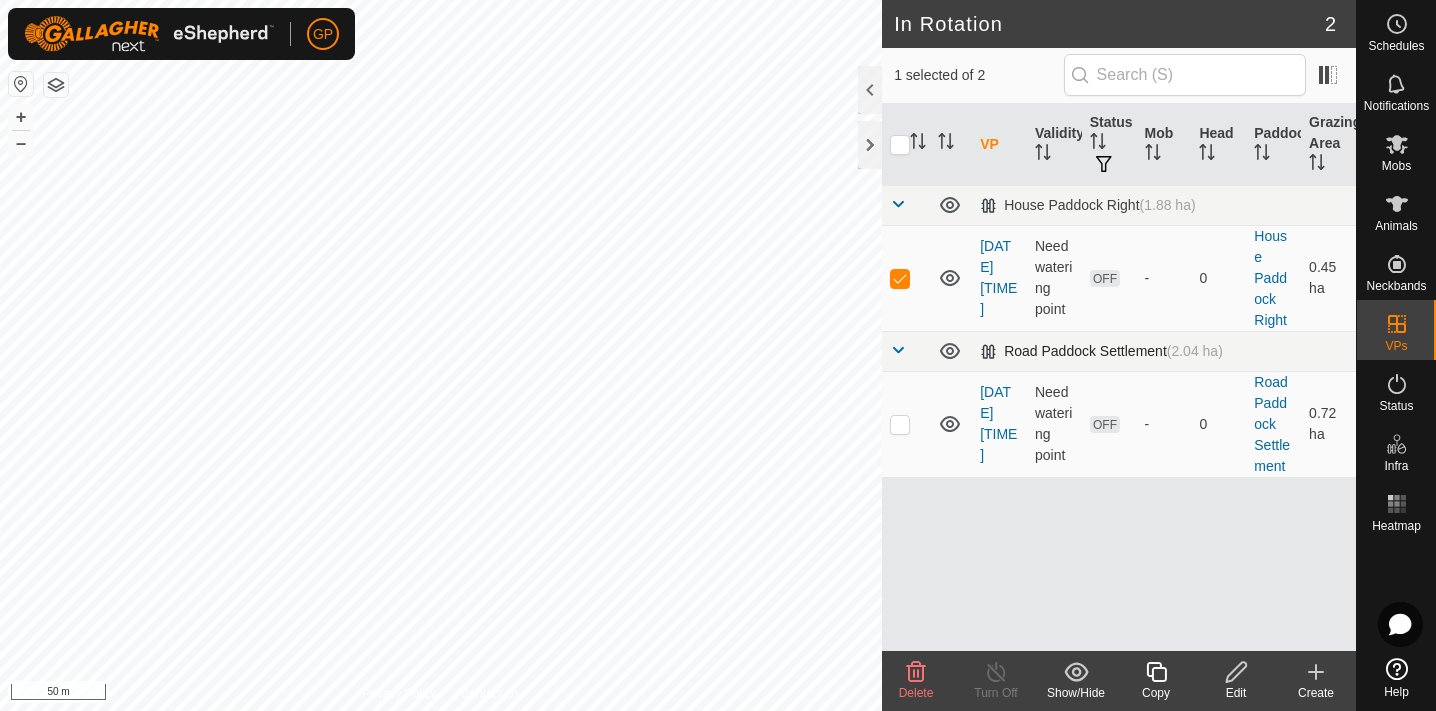 click 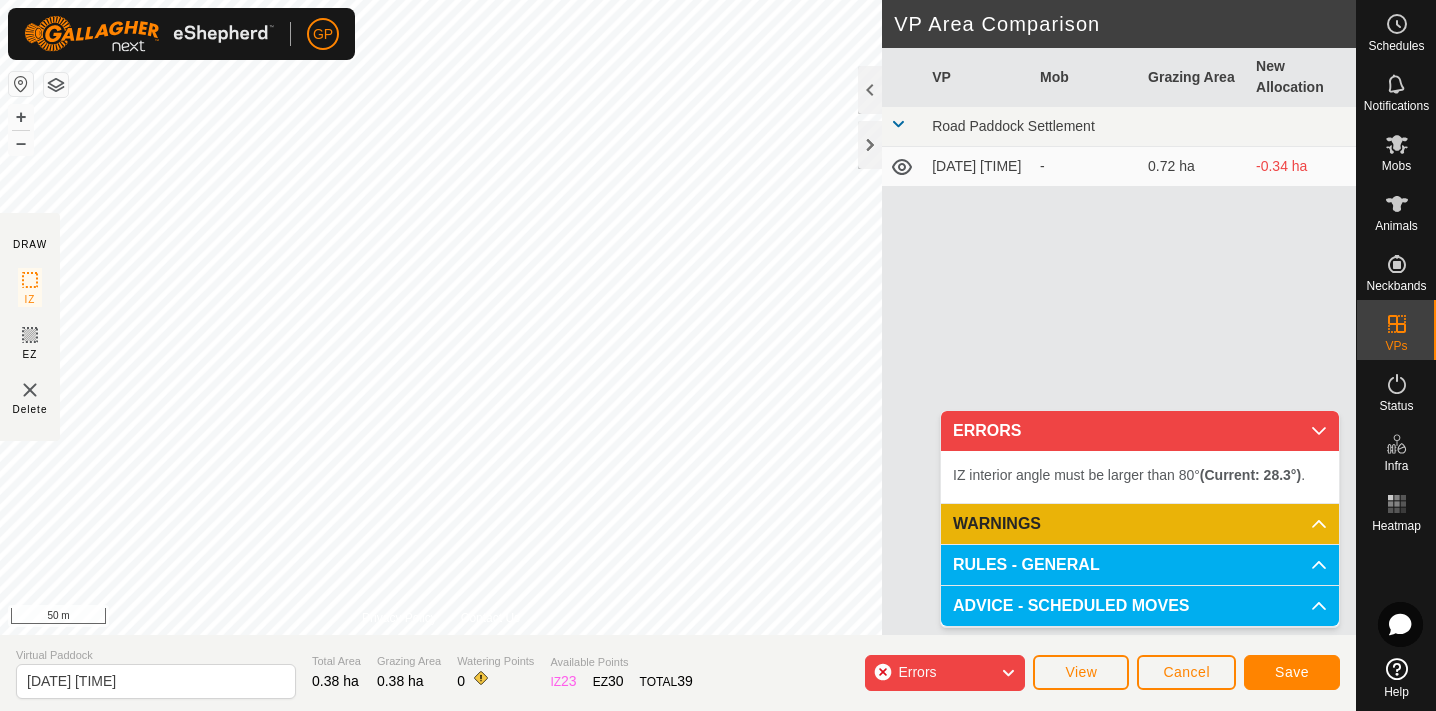 click on "IZ interior angle must be larger than 80°  (Current: 28.3°) . + – ⇧ i 50 m" at bounding box center [441, 317] 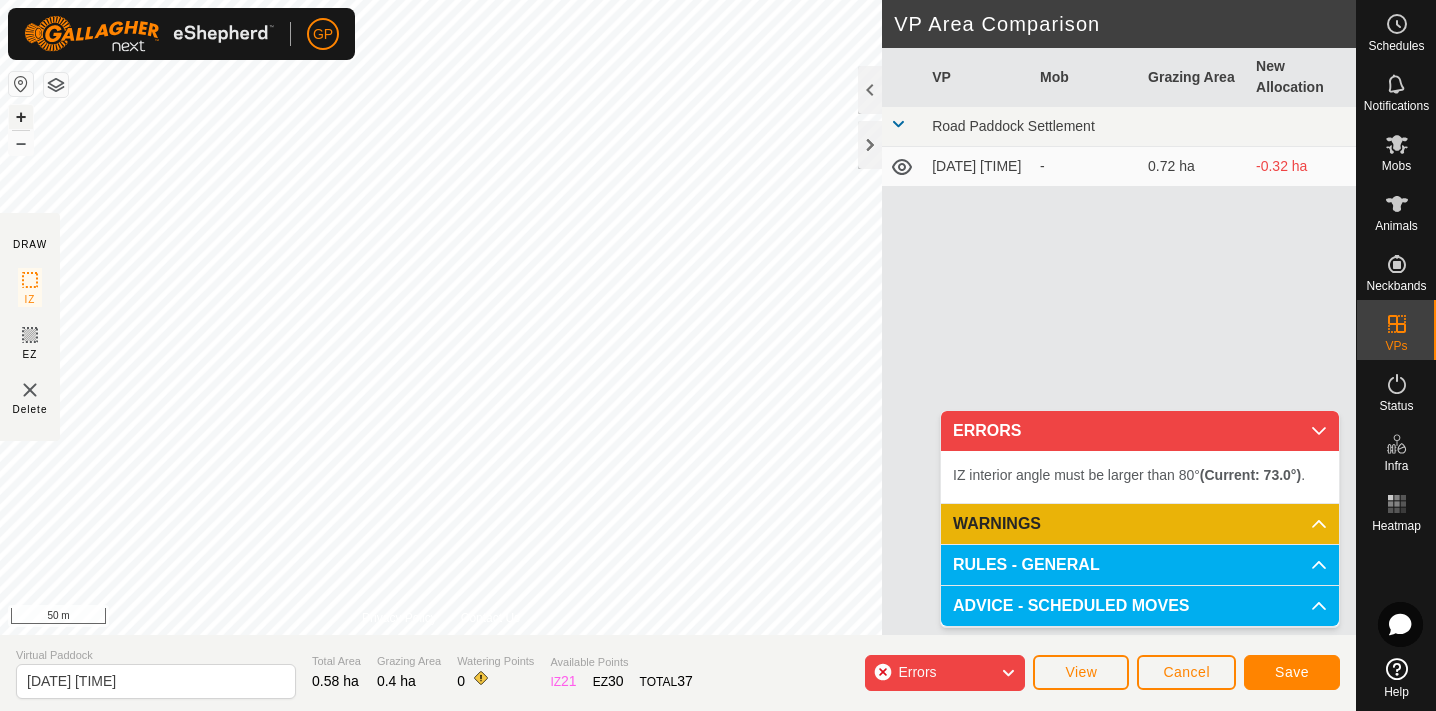 click on "+" at bounding box center (21, 117) 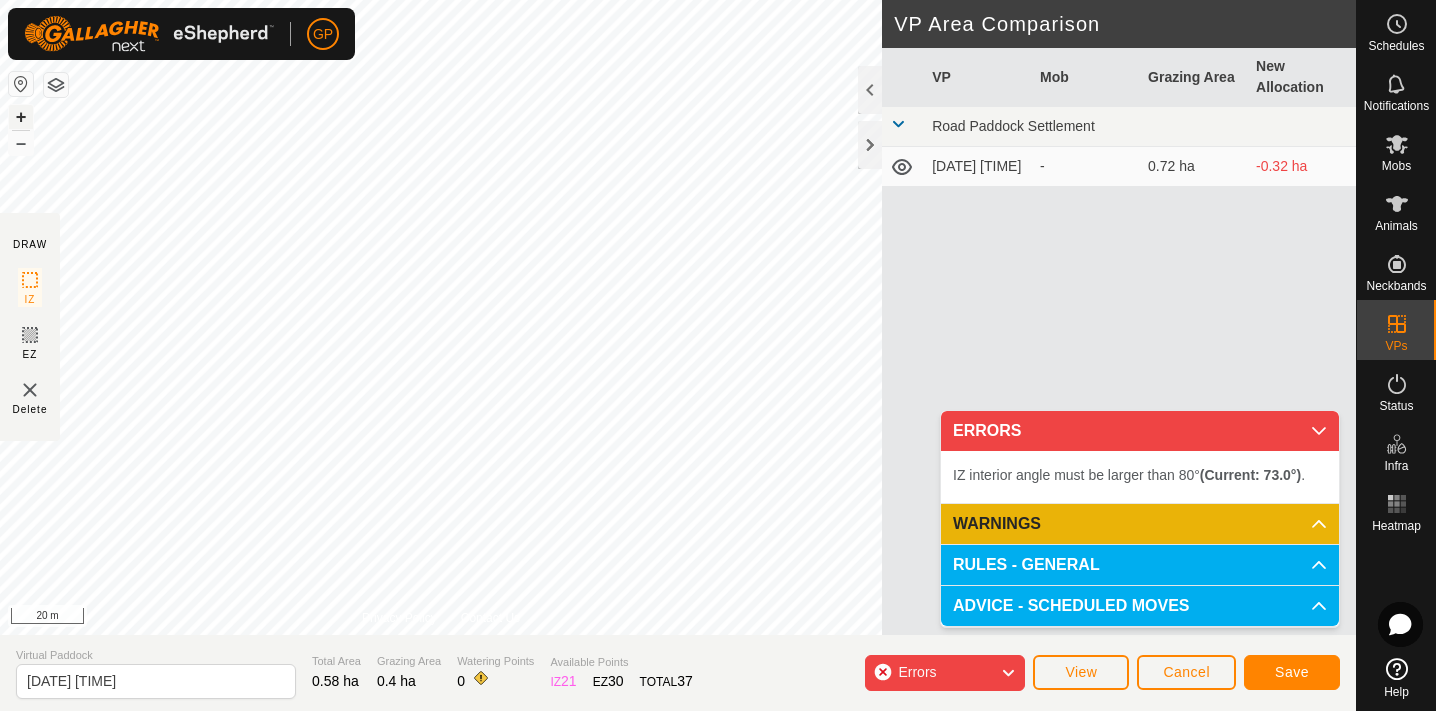 click on "+" at bounding box center (21, 117) 